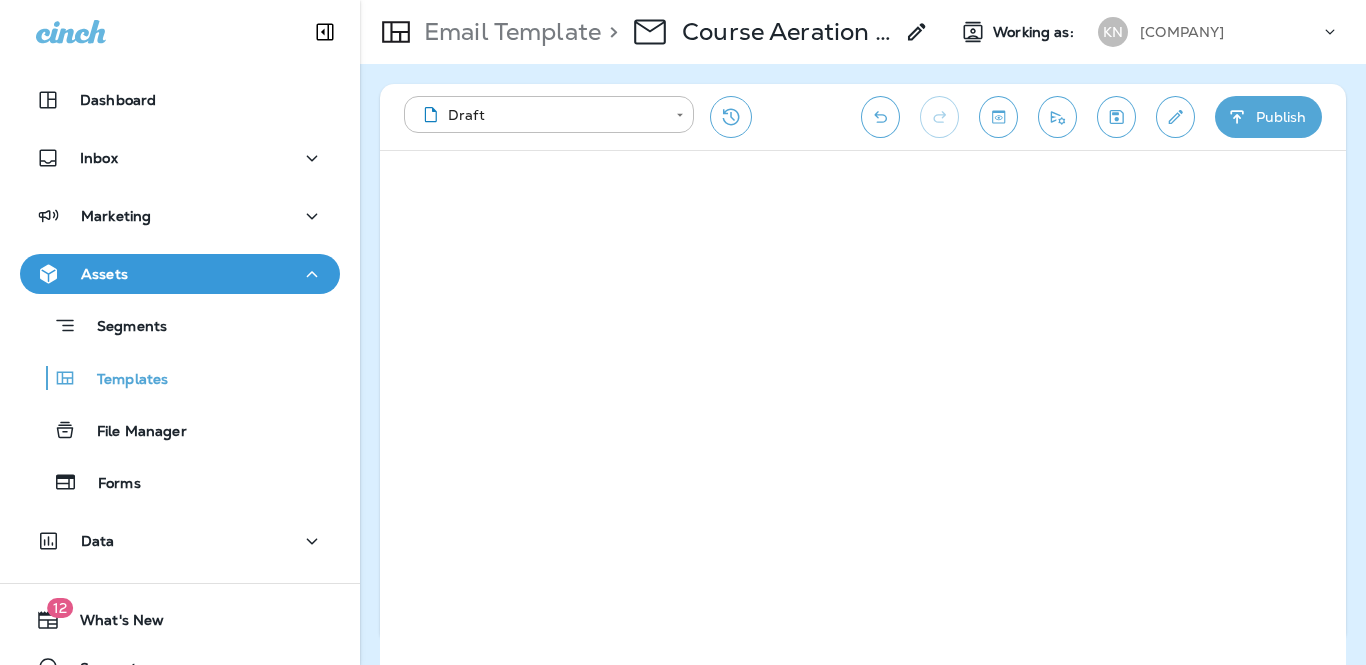 scroll, scrollTop: 0, scrollLeft: 0, axis: both 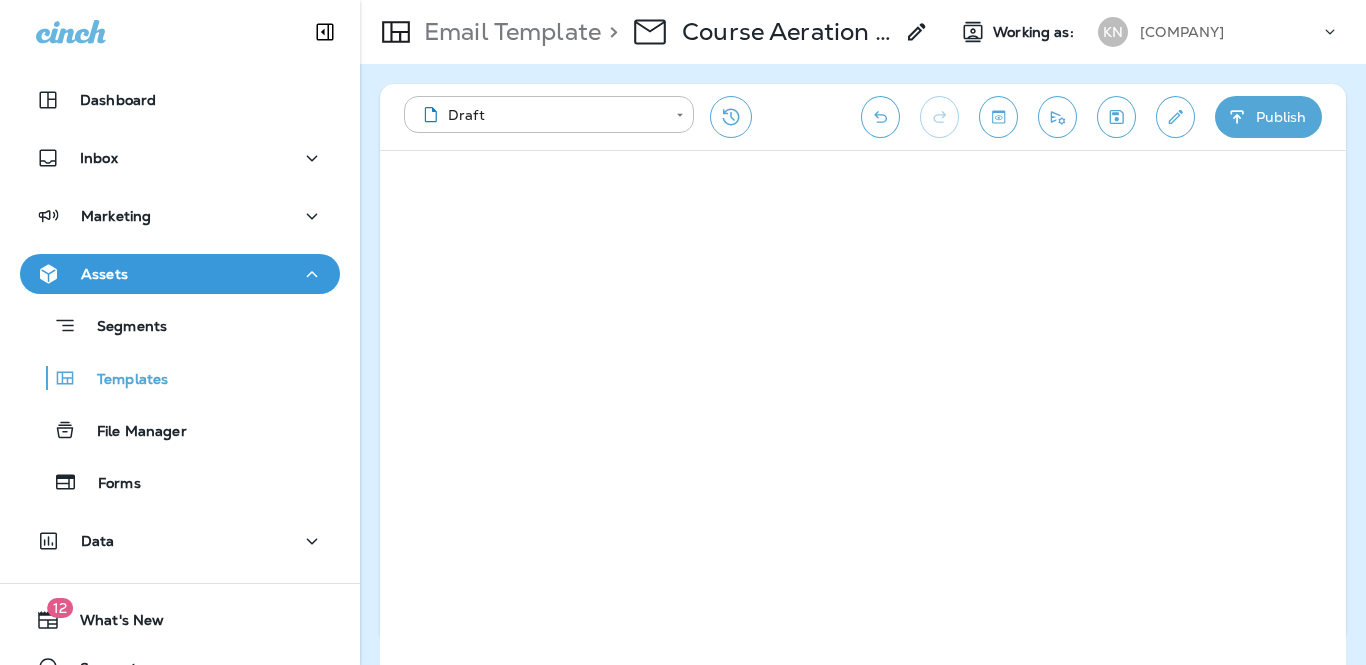 click on "Publish" at bounding box center [1268, 117] 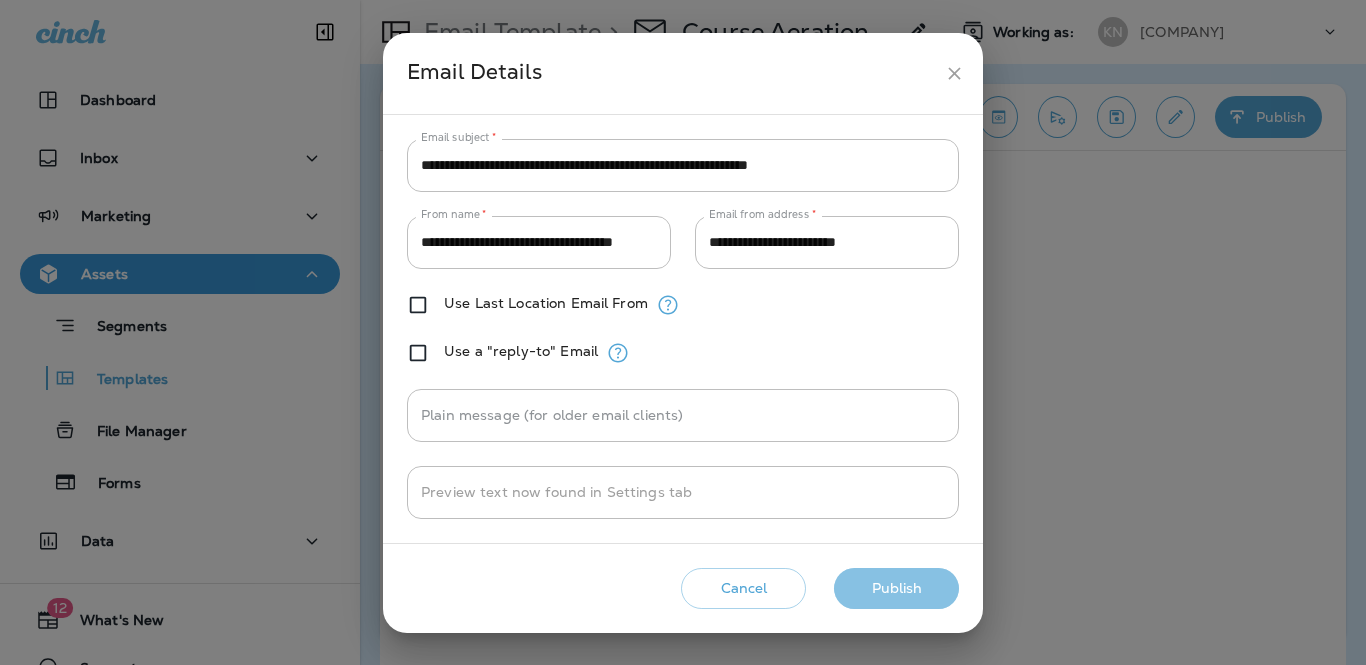 click on "Publish" at bounding box center (896, 588) 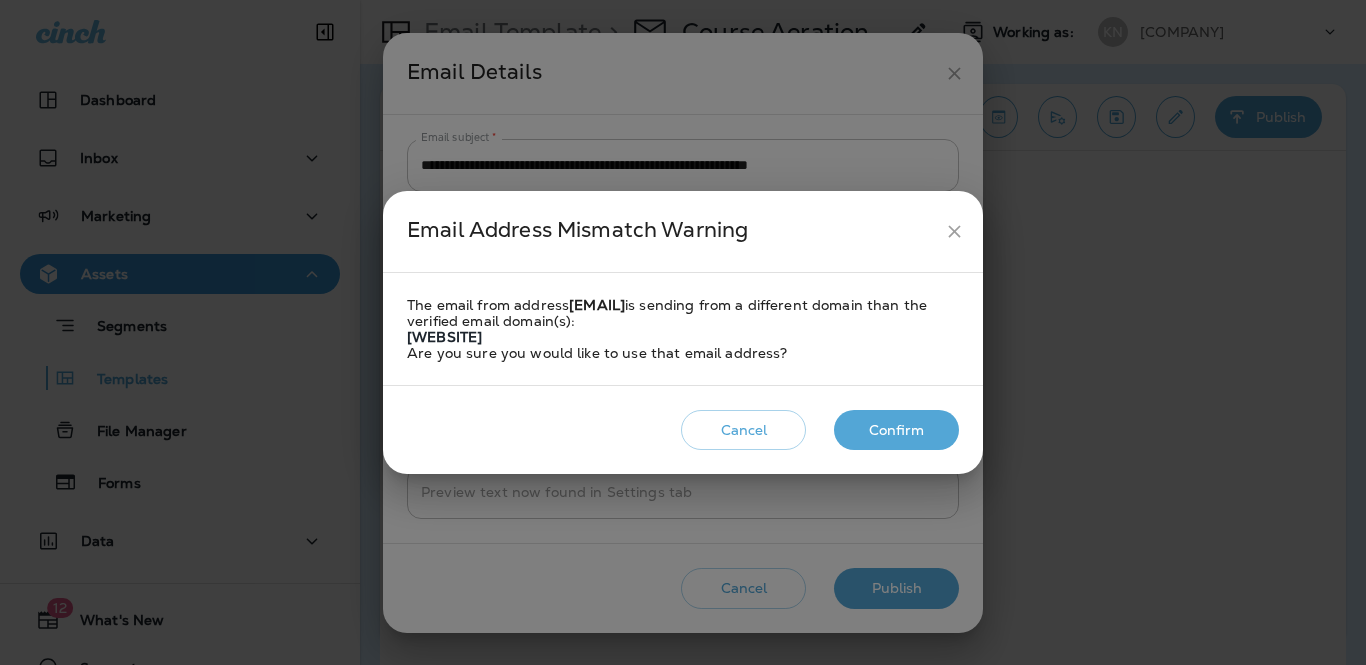 click on "Confirm" at bounding box center (896, 430) 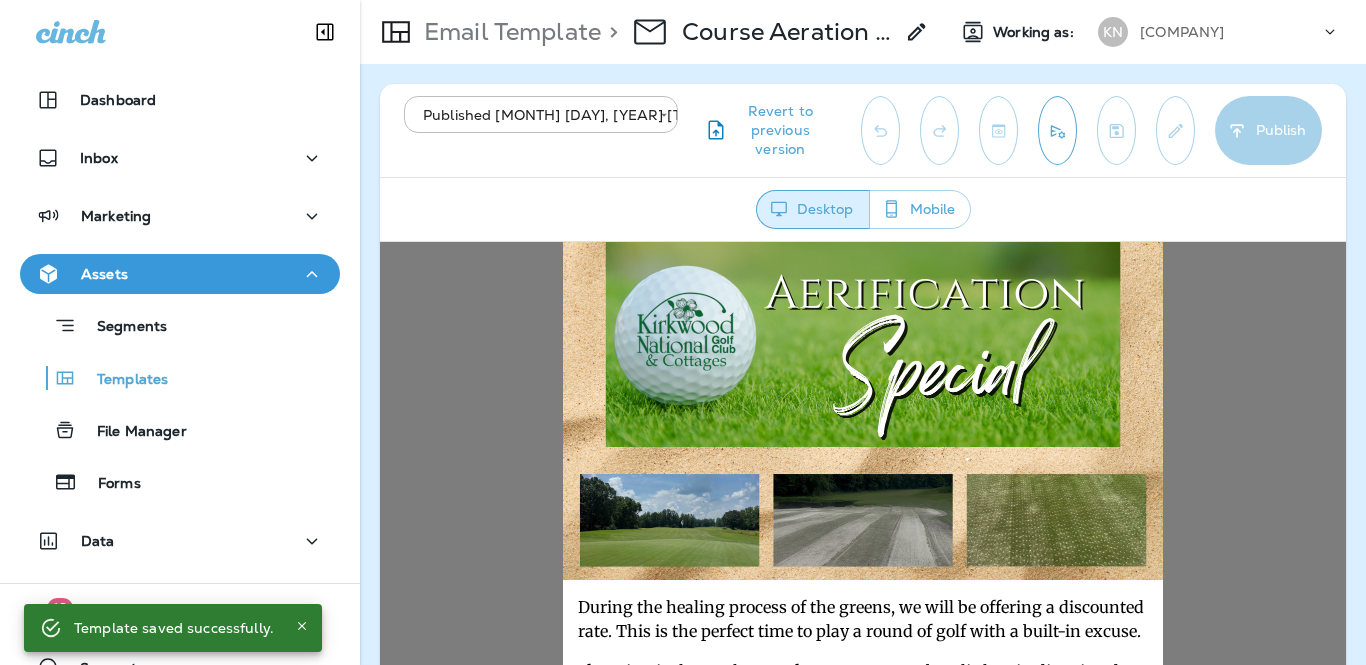 scroll, scrollTop: 0, scrollLeft: 0, axis: both 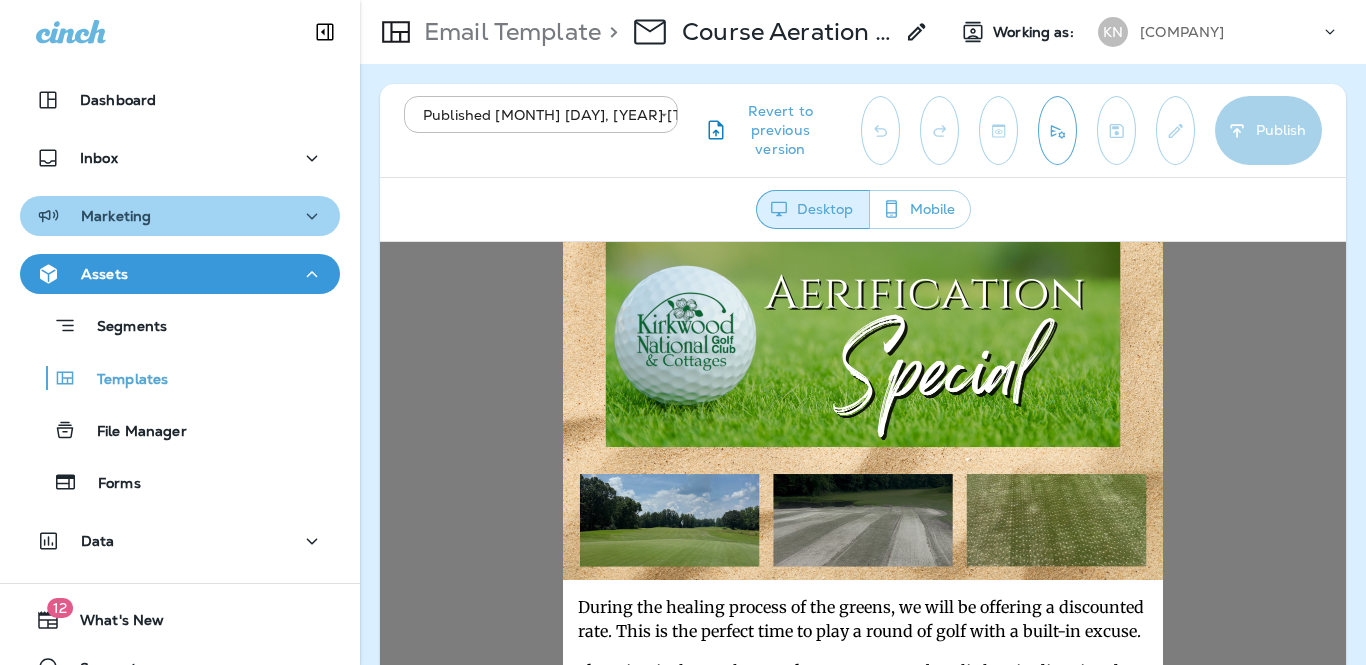 click on "Marketing" at bounding box center (180, 216) 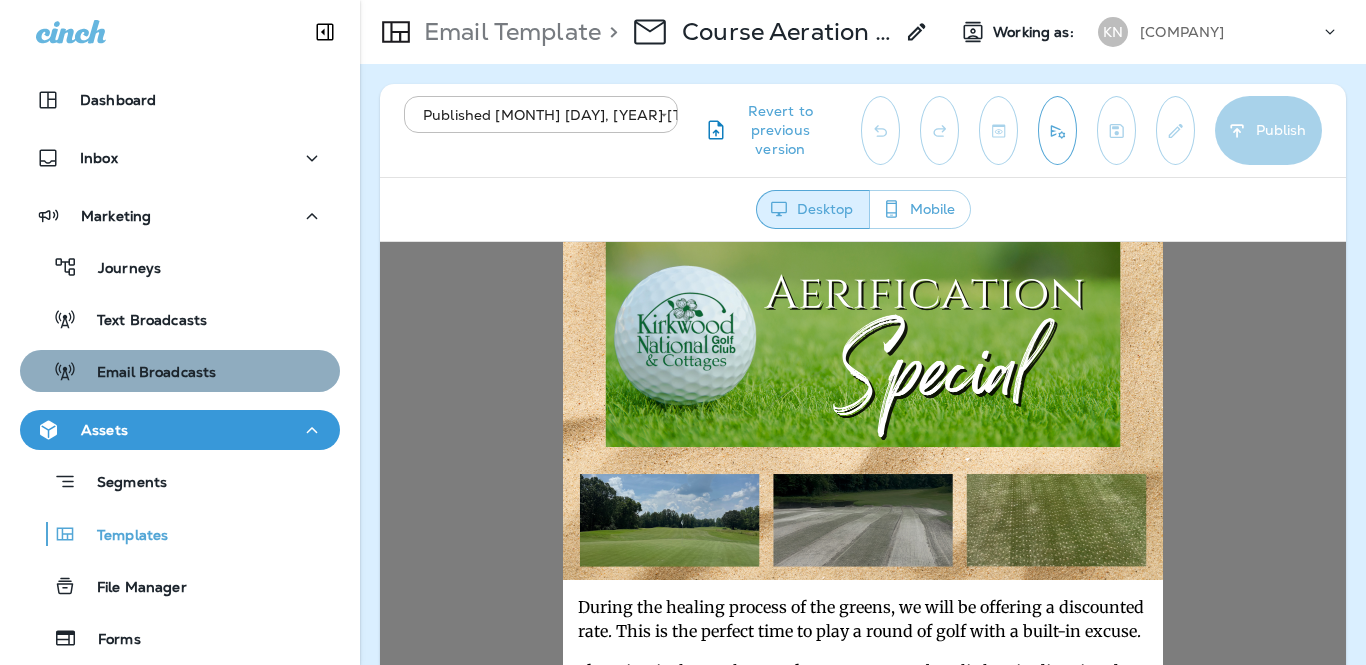 click on "Email Broadcasts" at bounding box center [146, 373] 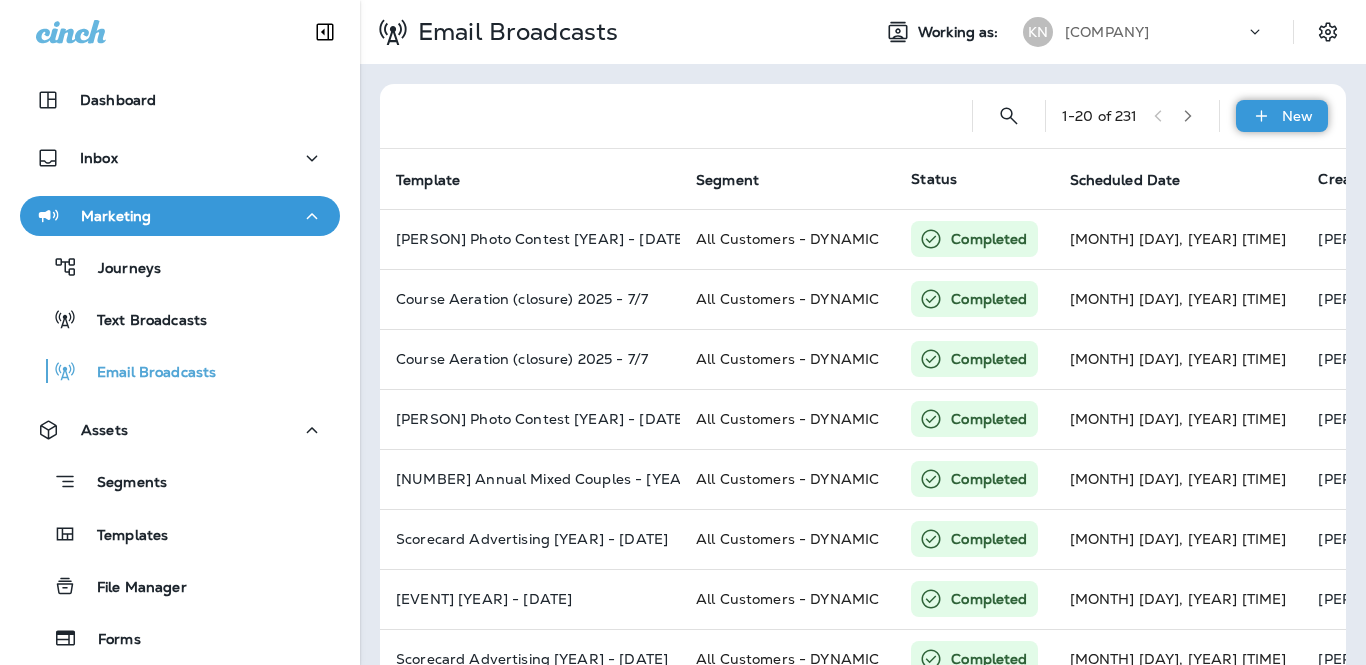 click on "New" at bounding box center [1282, 116] 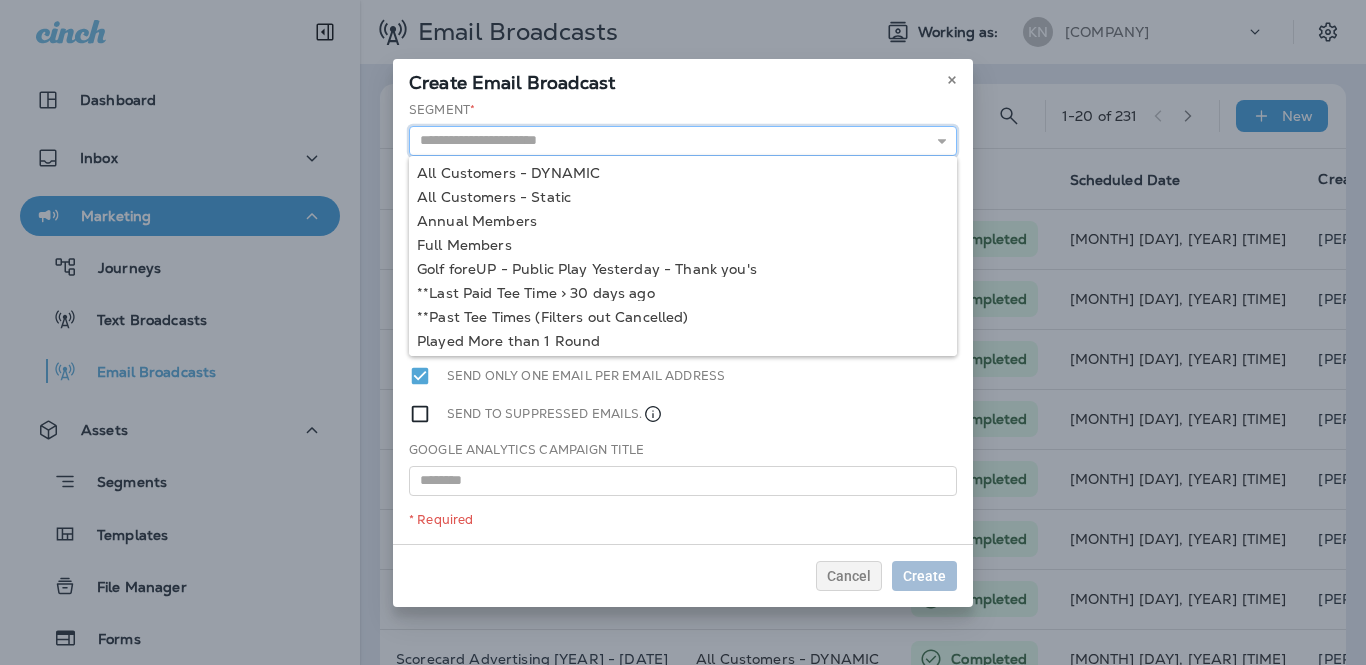 click at bounding box center [683, 141] 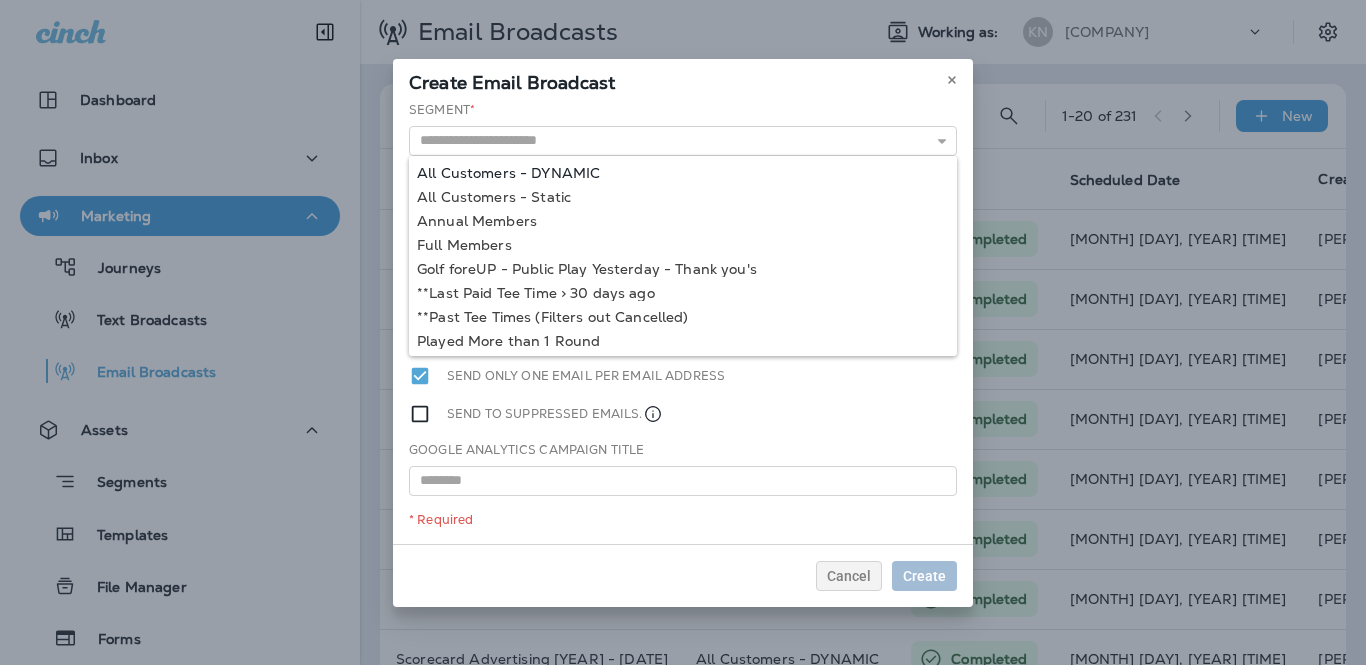 type on "**********" 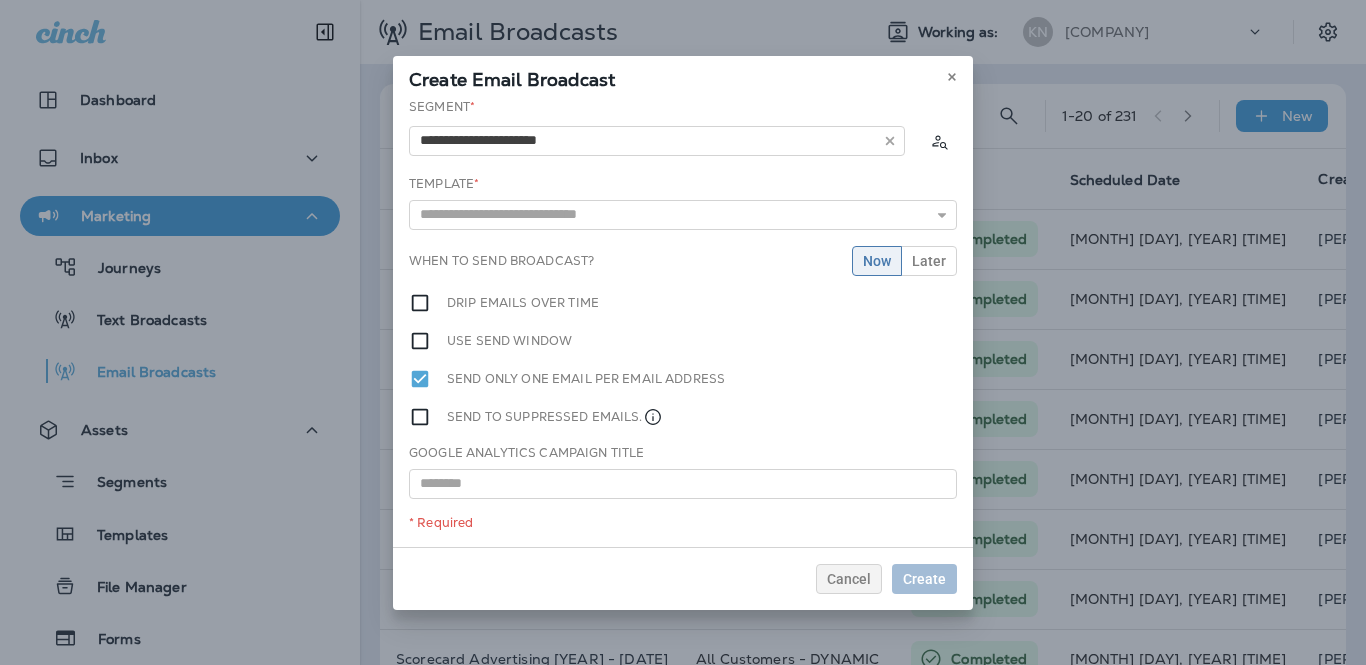 click on "**********" at bounding box center (683, 322) 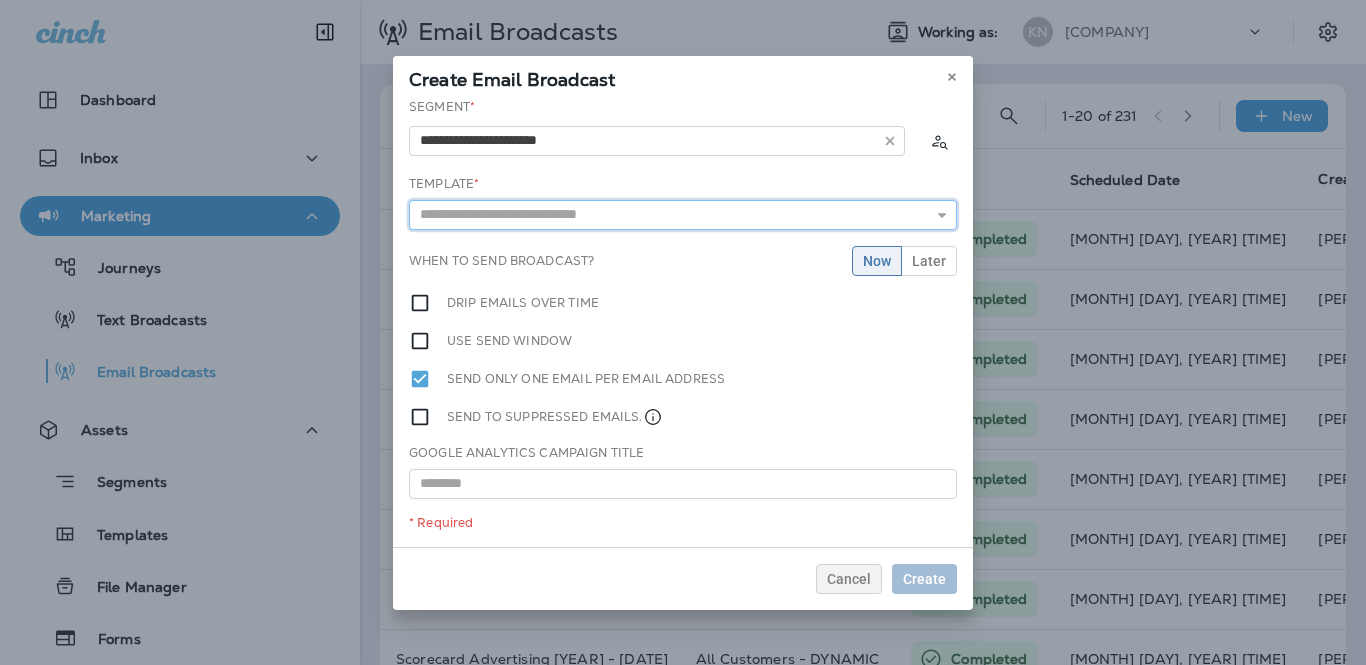click at bounding box center [683, 215] 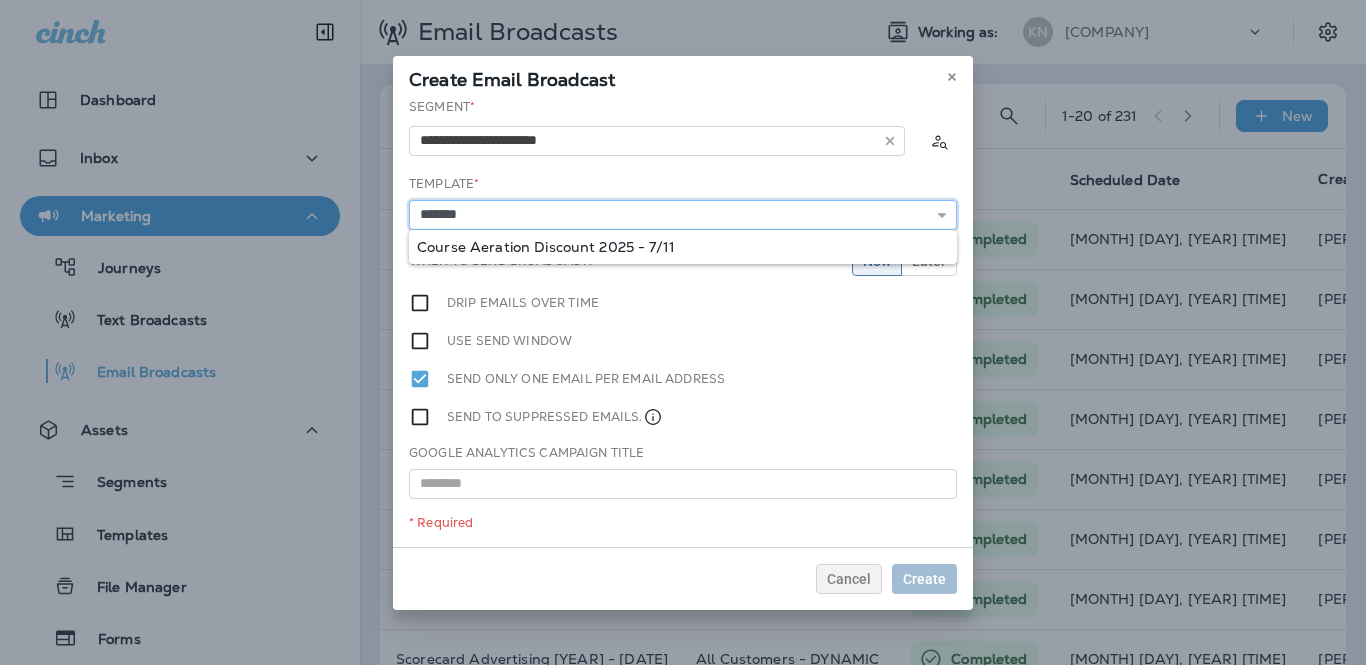 type on "**********" 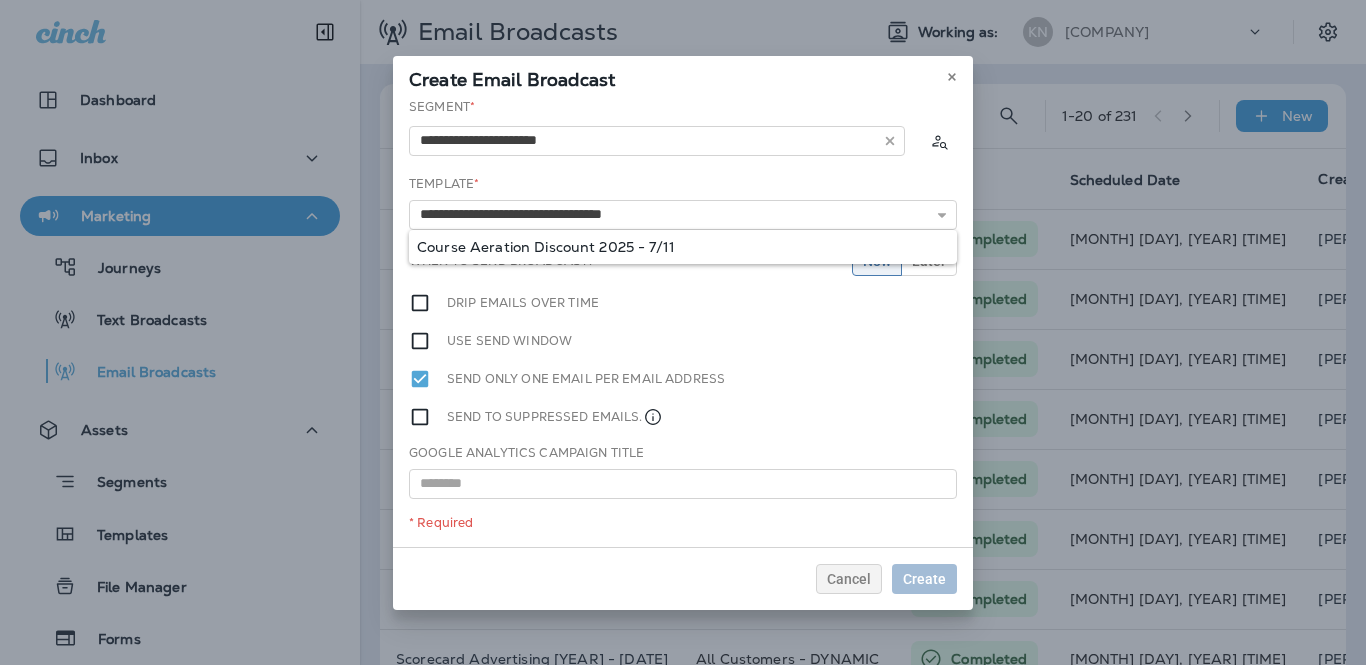 click on "**********" at bounding box center [683, 322] 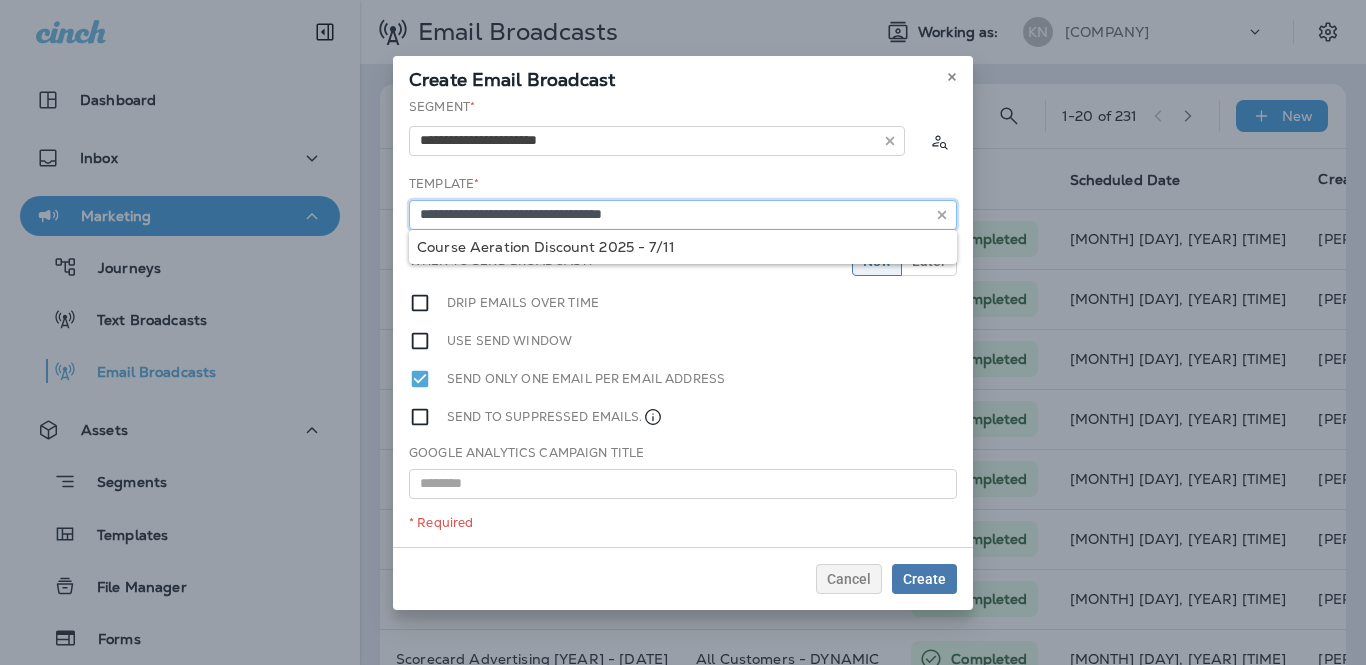 click on "**********" at bounding box center (683, 215) 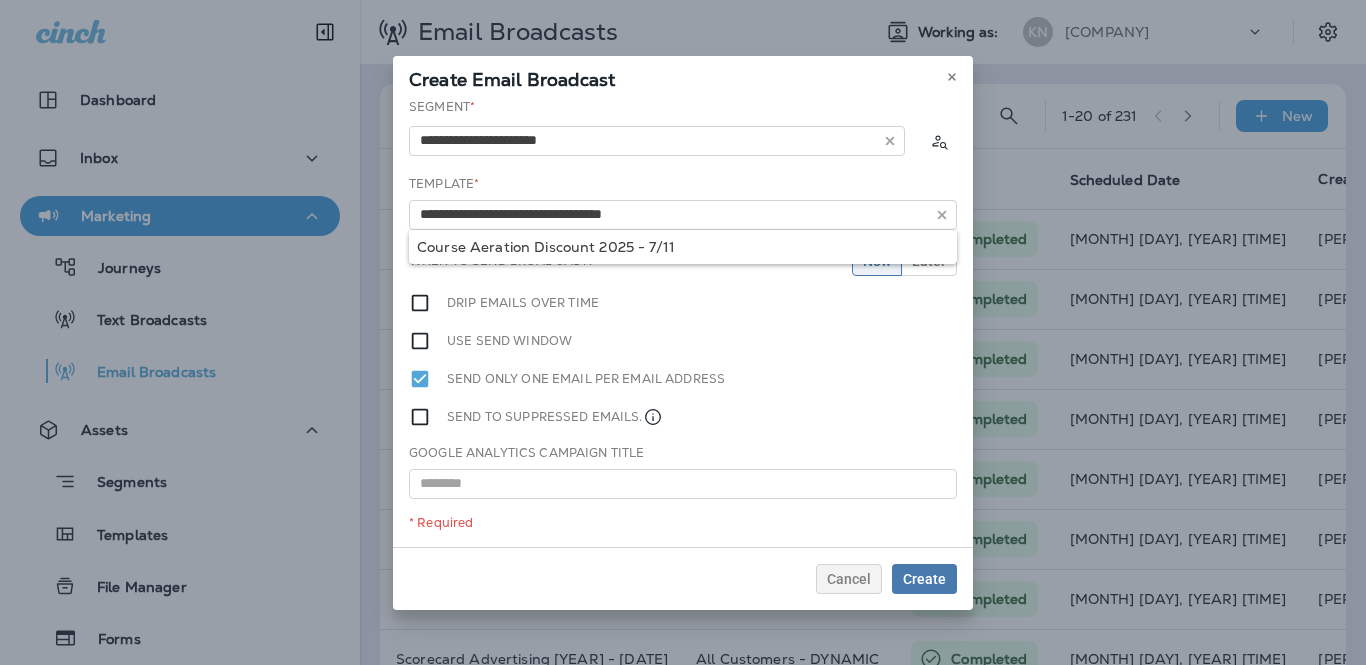 click on "Google Analytics Campaign Title" at bounding box center (683, 471) 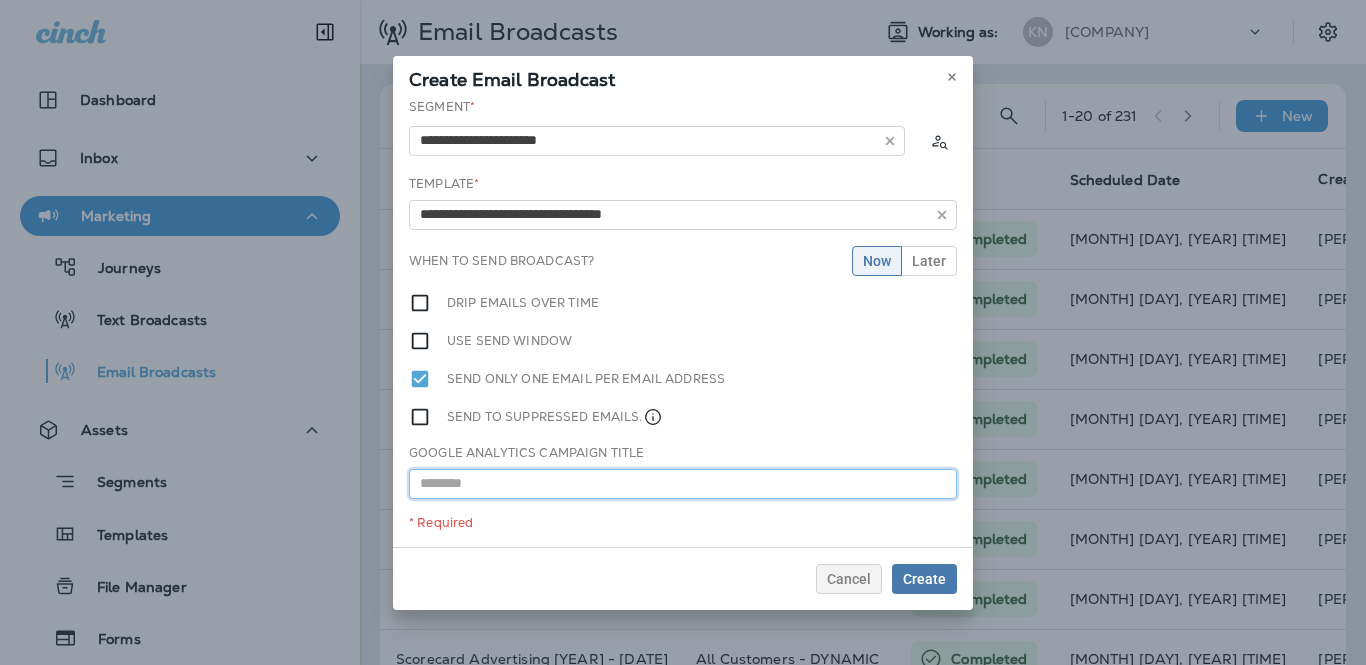 click at bounding box center [683, 484] 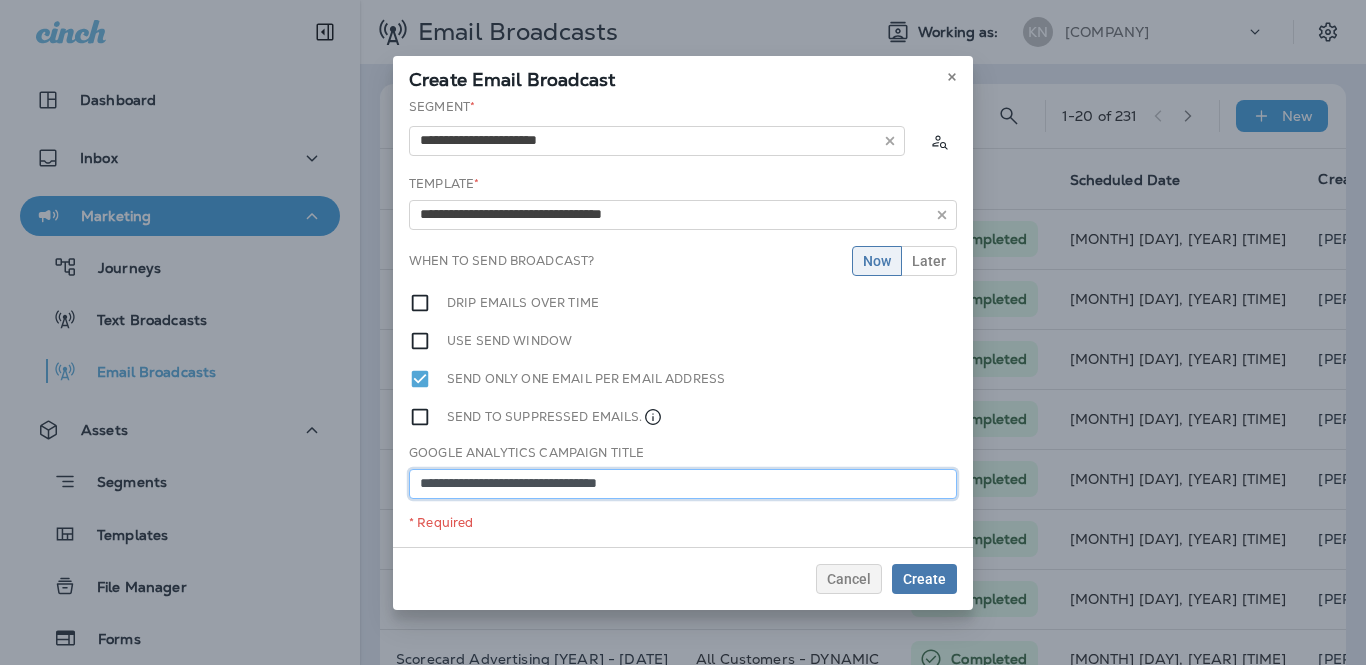 type on "**********" 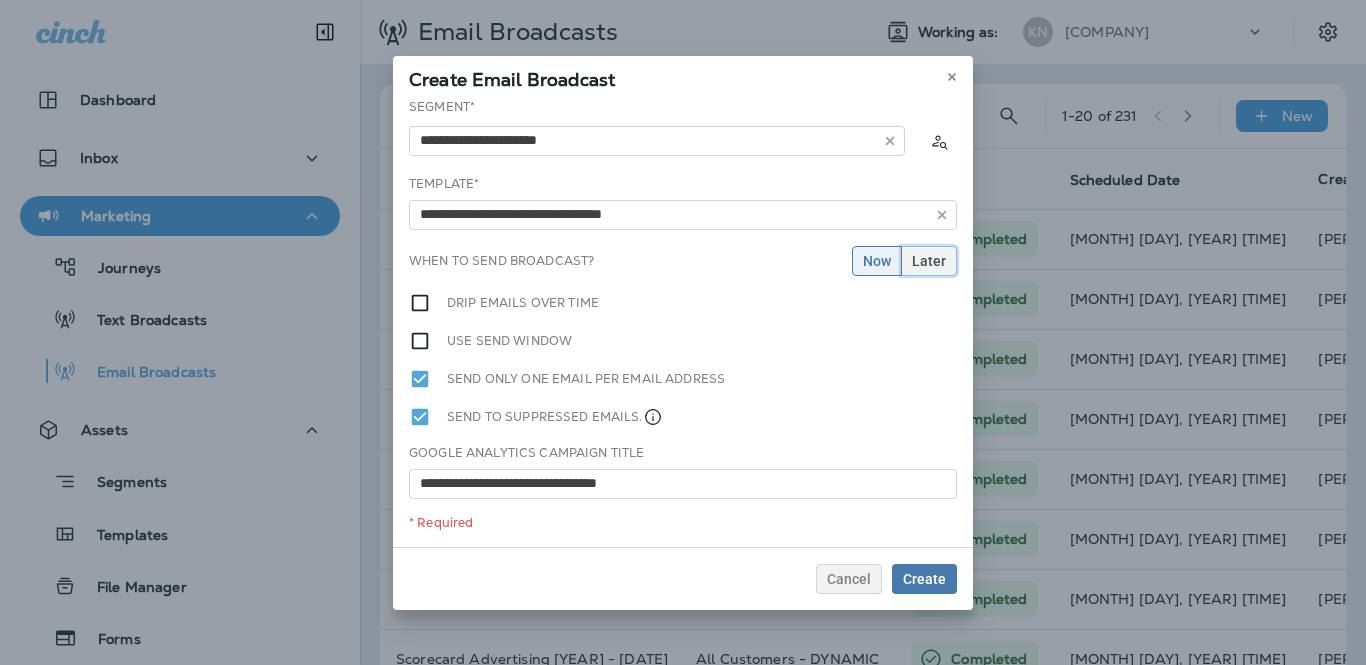 click on "Later" at bounding box center [929, 261] 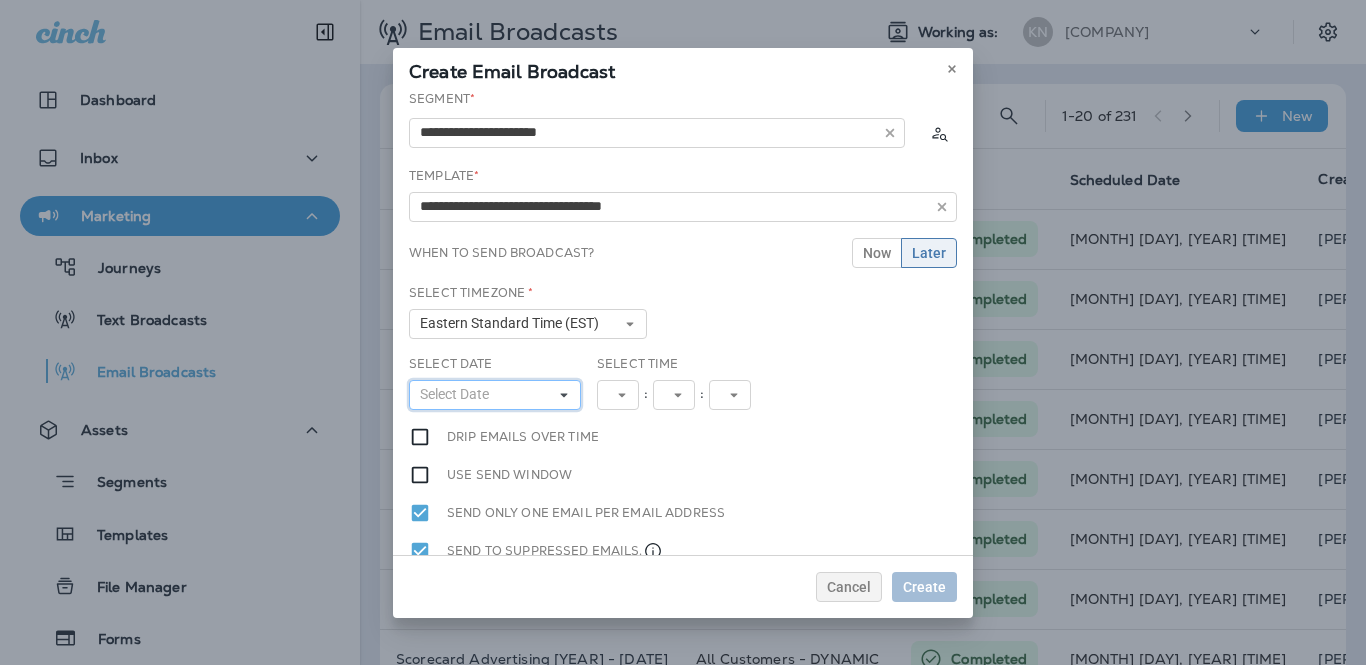 click on "Select Date" at bounding box center [495, 395] 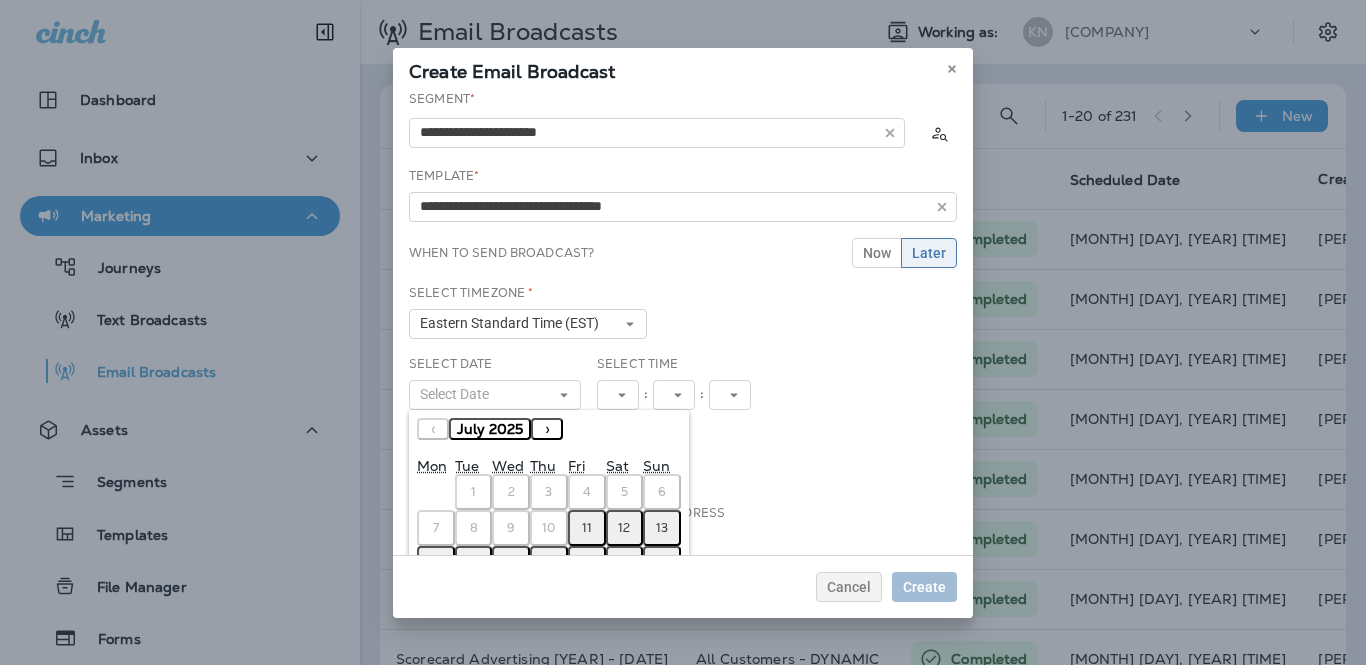 click on "11" at bounding box center [587, 528] 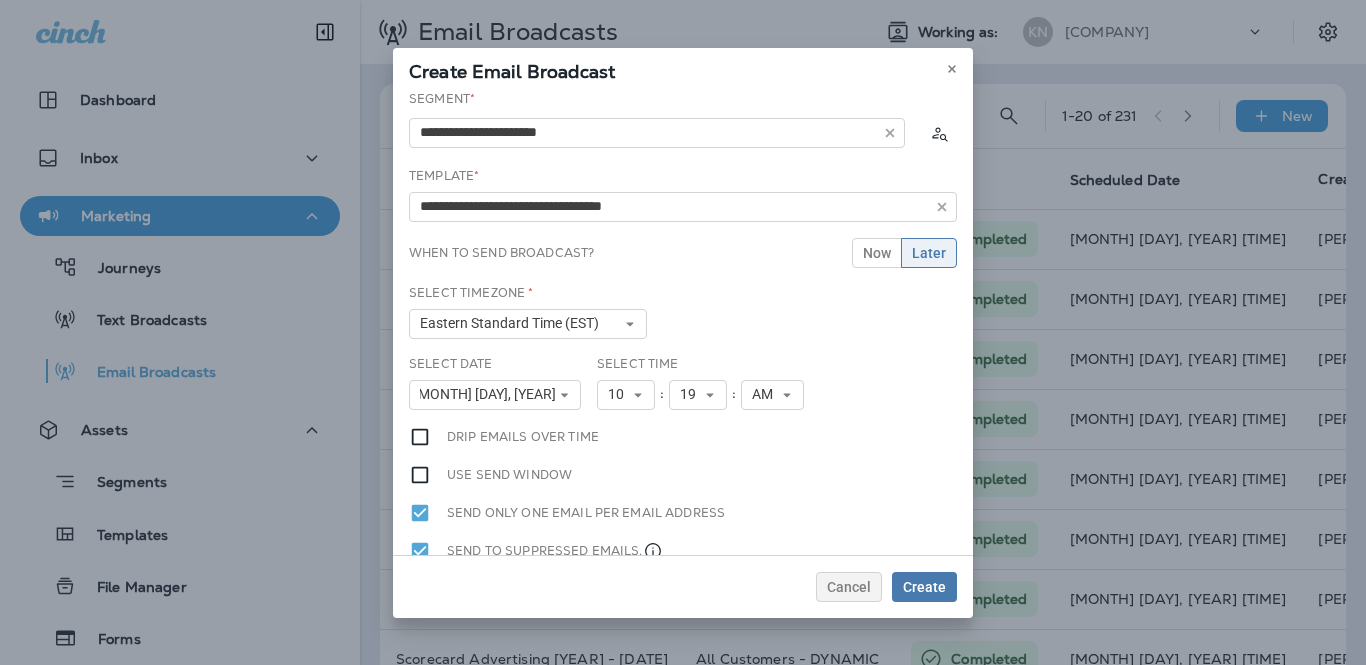 click on ":" at bounding box center (662, 395) 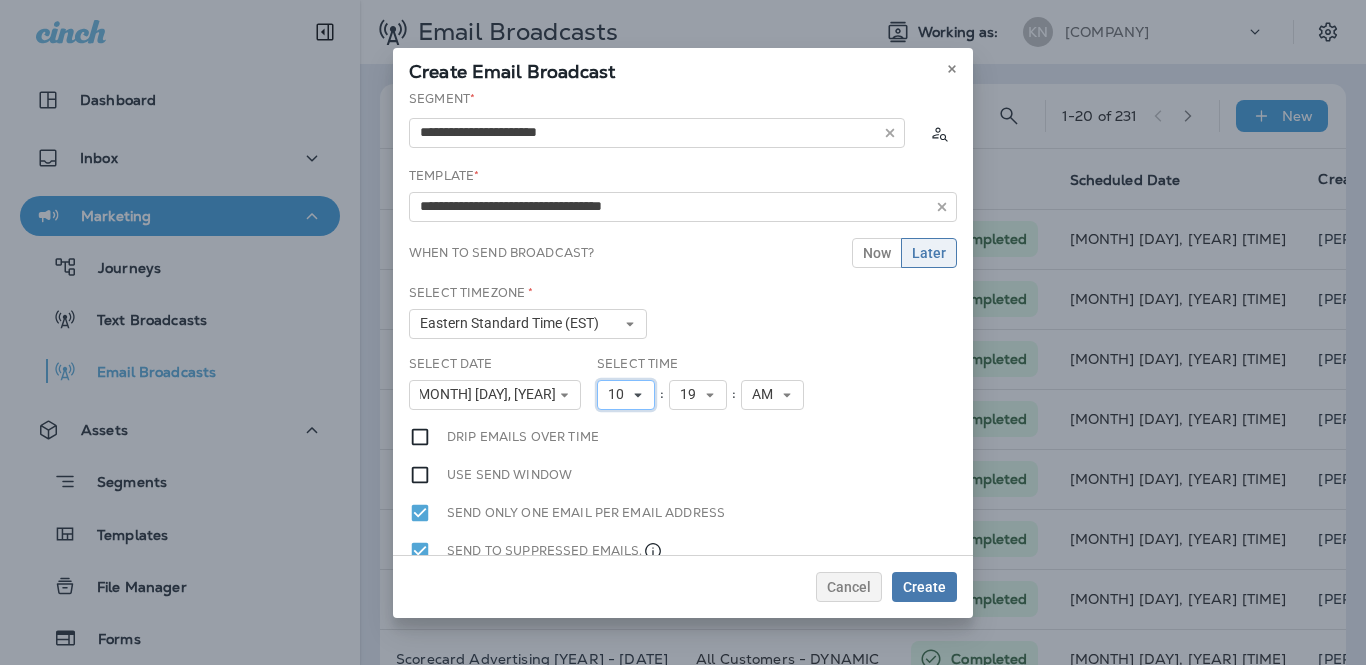 click on "10" at bounding box center [626, 395] 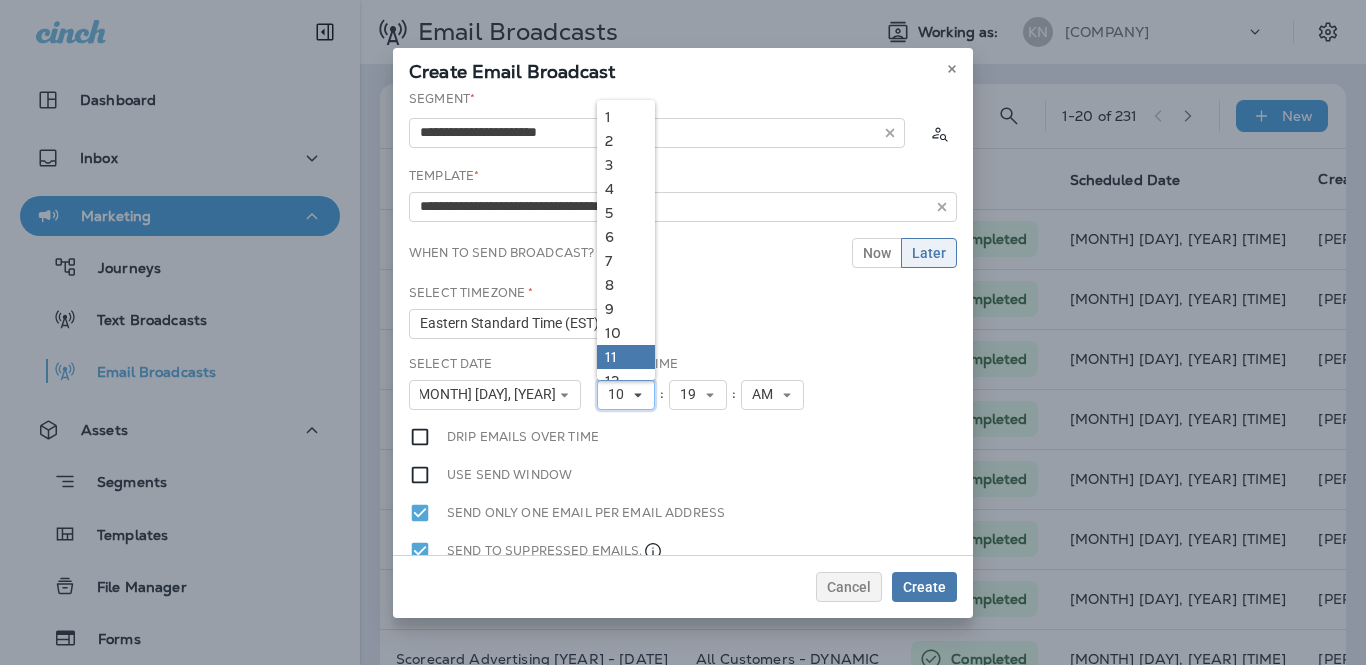 scroll, scrollTop: 18, scrollLeft: 0, axis: vertical 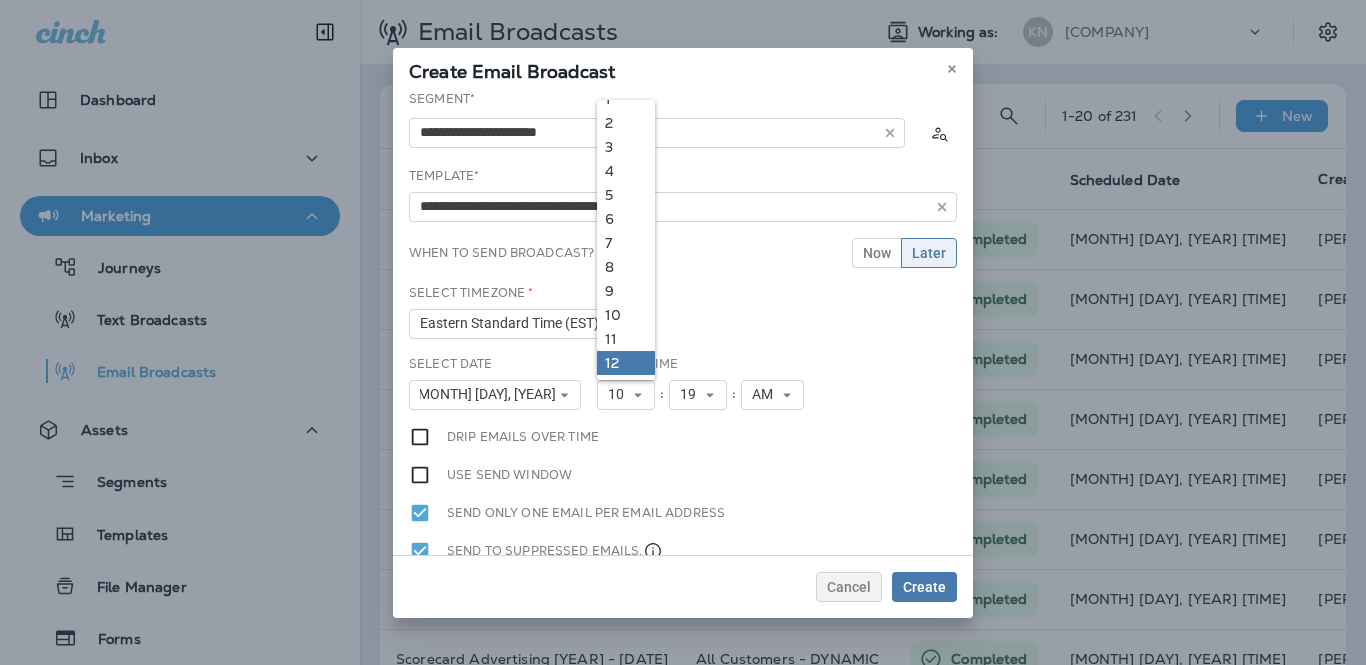 click on "12" at bounding box center [626, 363] 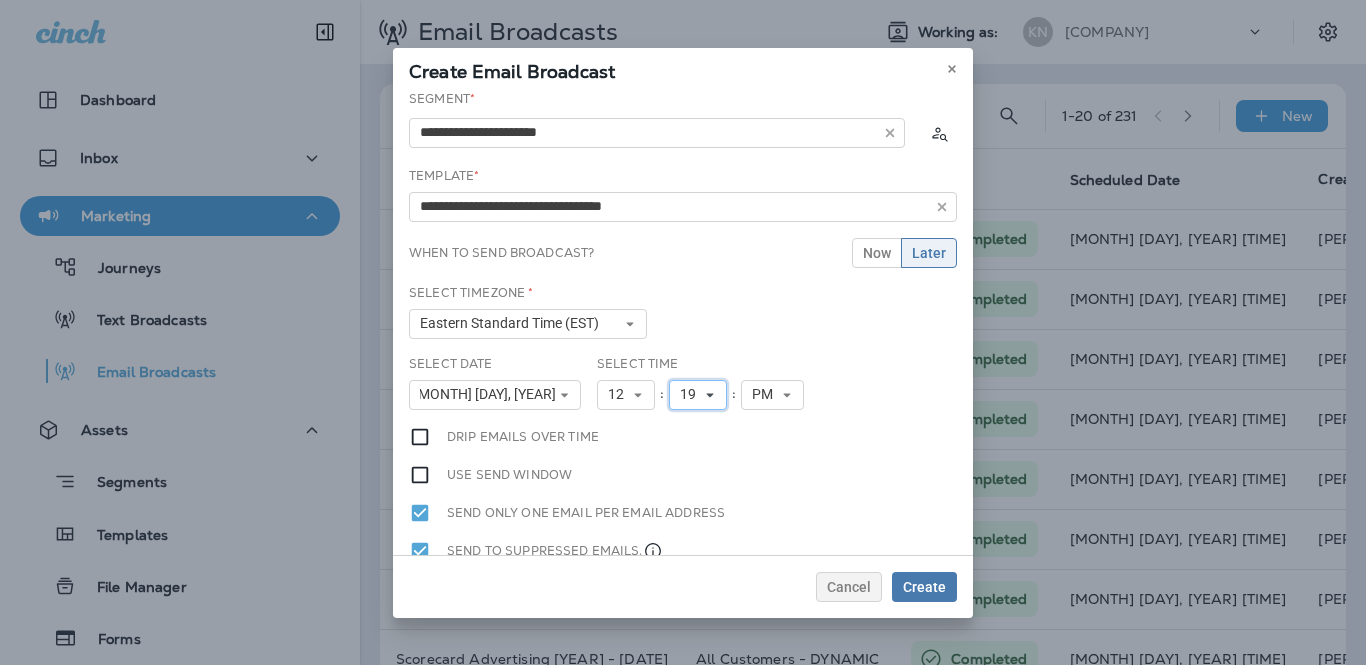 click 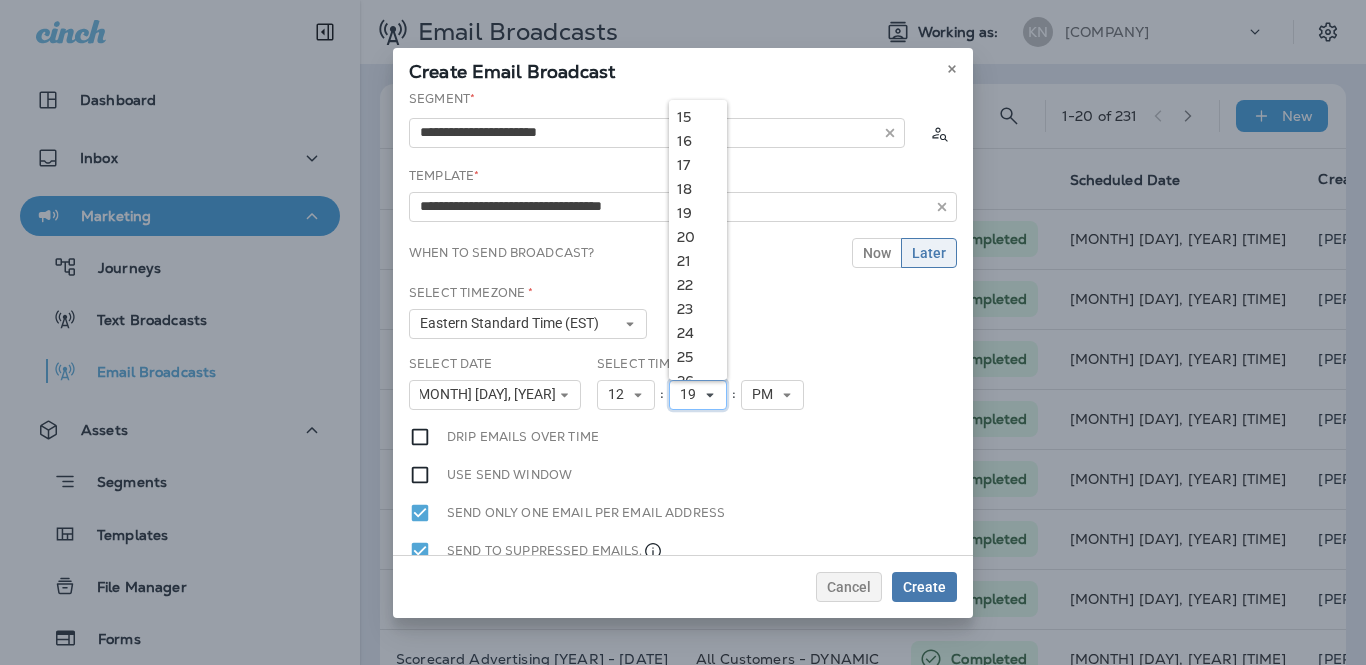 scroll, scrollTop: 360, scrollLeft: 0, axis: vertical 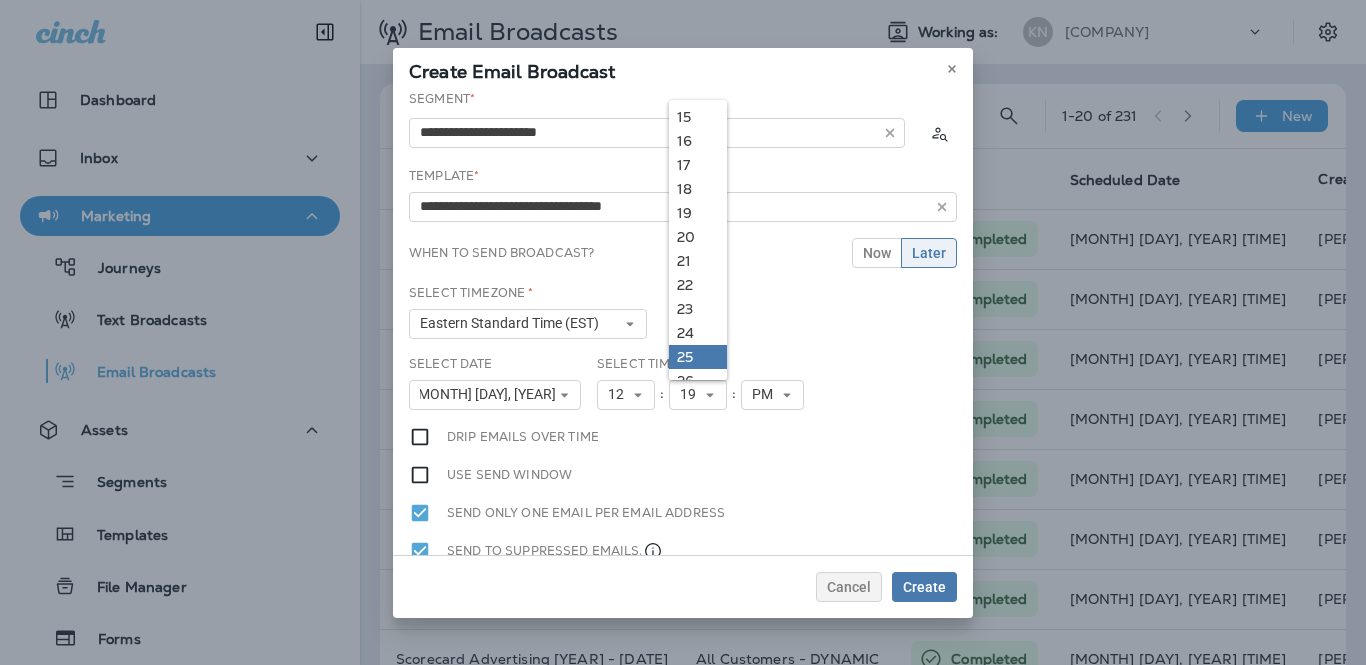 click on "25" at bounding box center [698, 357] 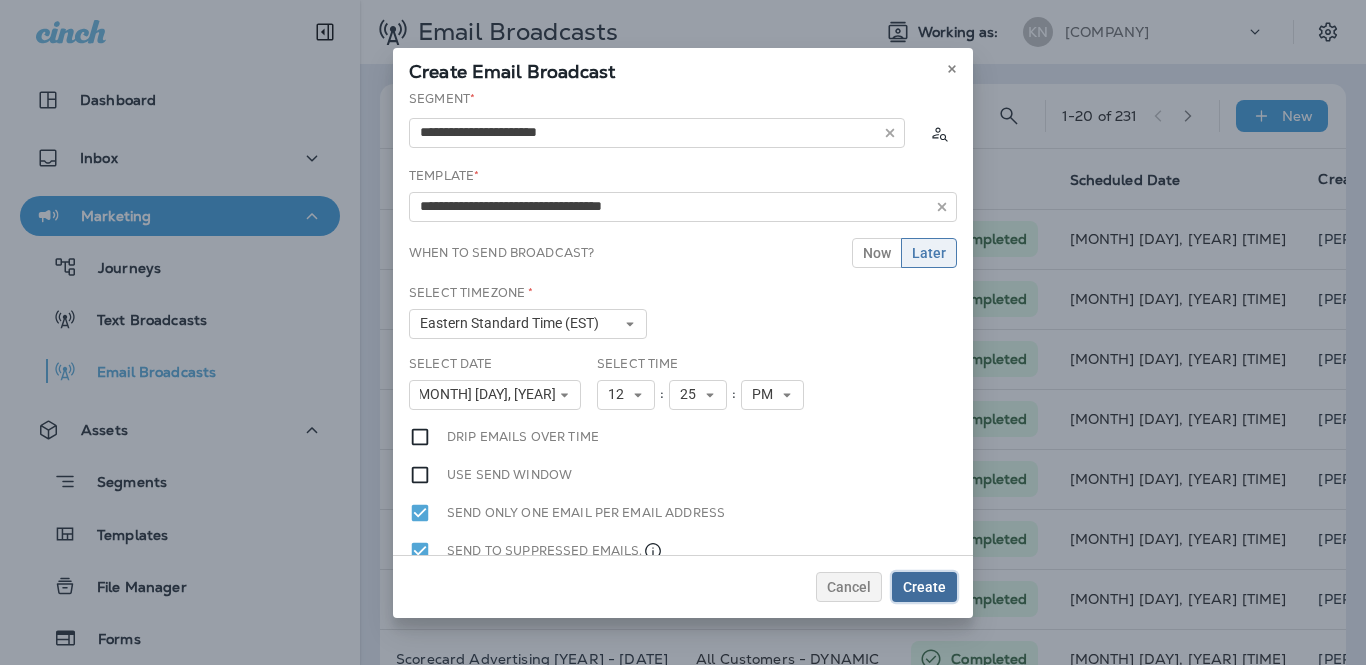 click on "Create" at bounding box center (924, 587) 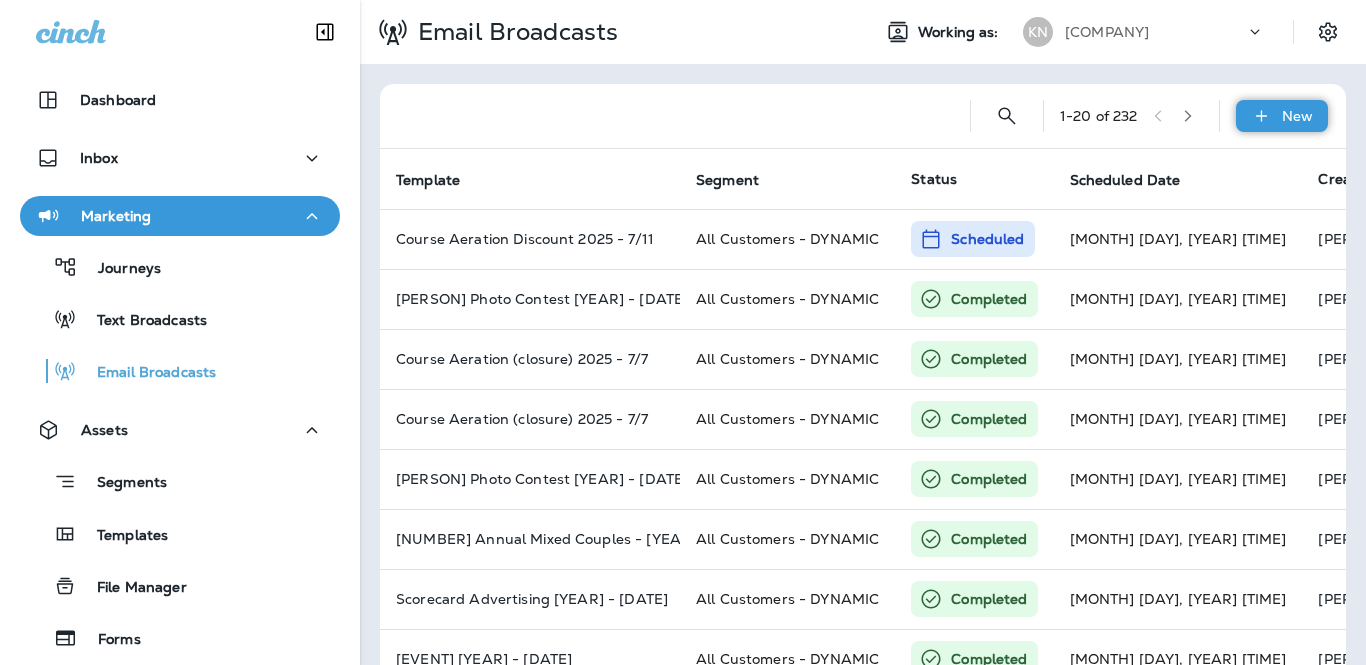 click on "New" at bounding box center (1282, 116) 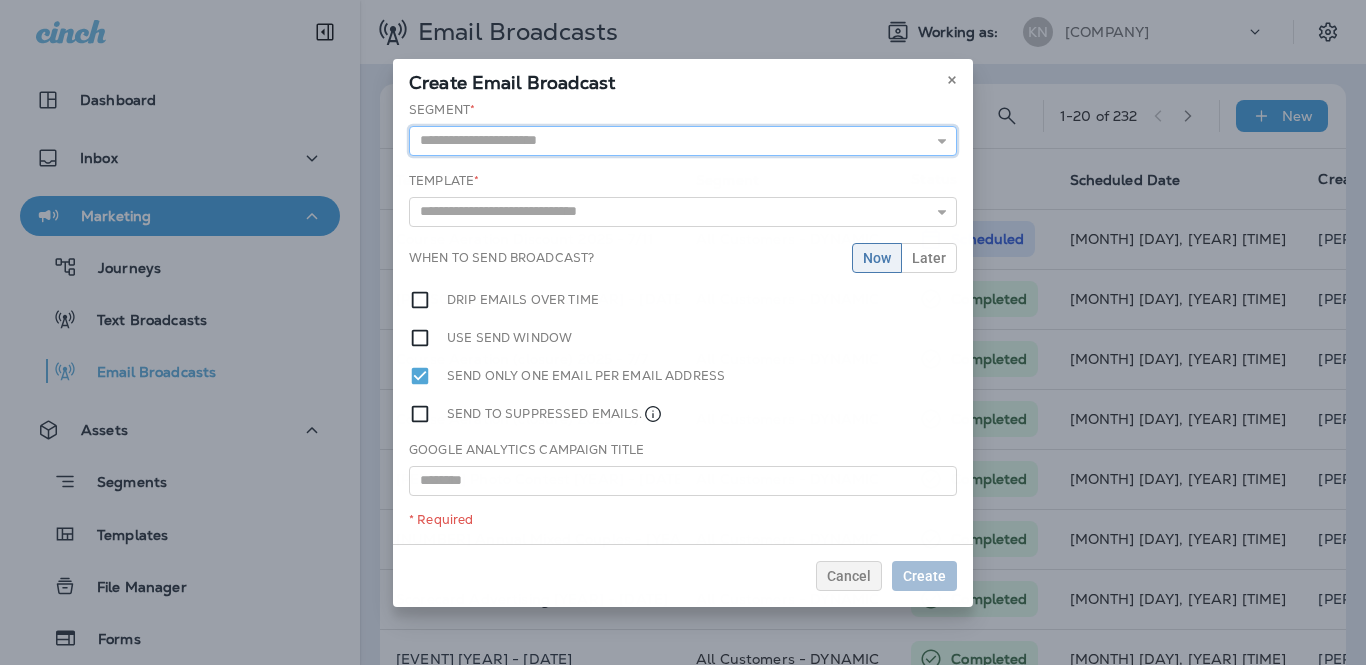 click at bounding box center [683, 140] 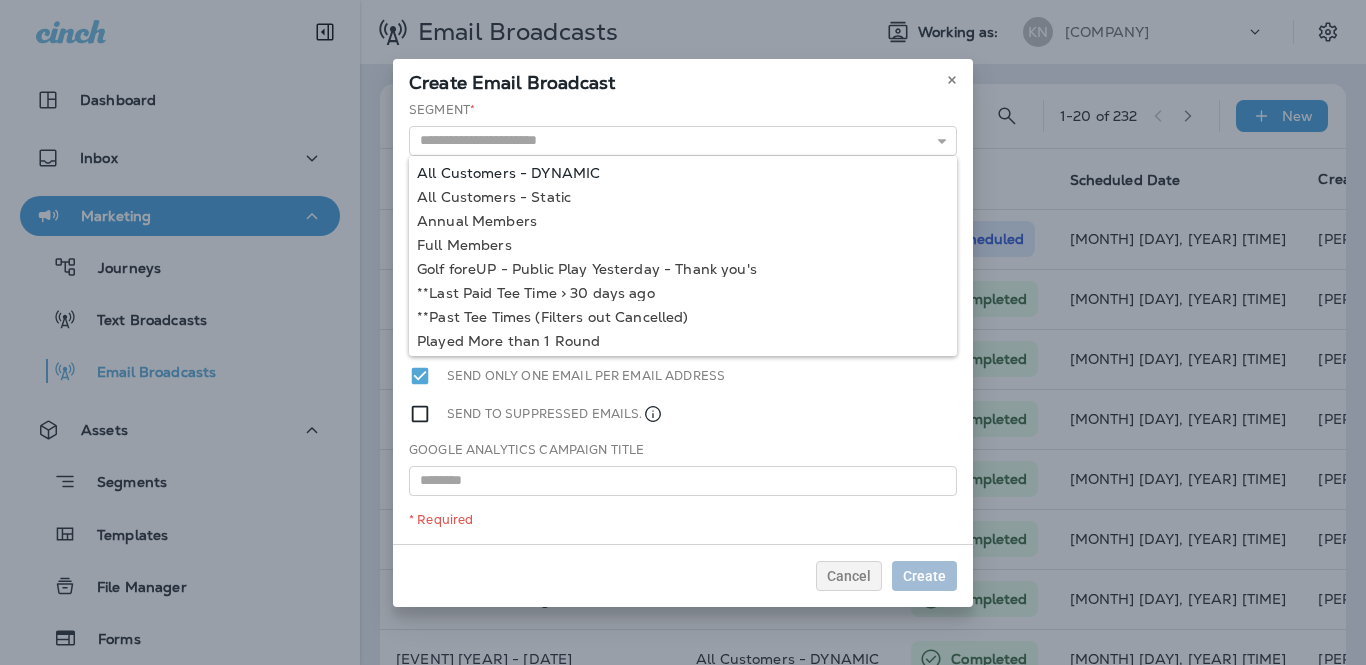 type on "**********" 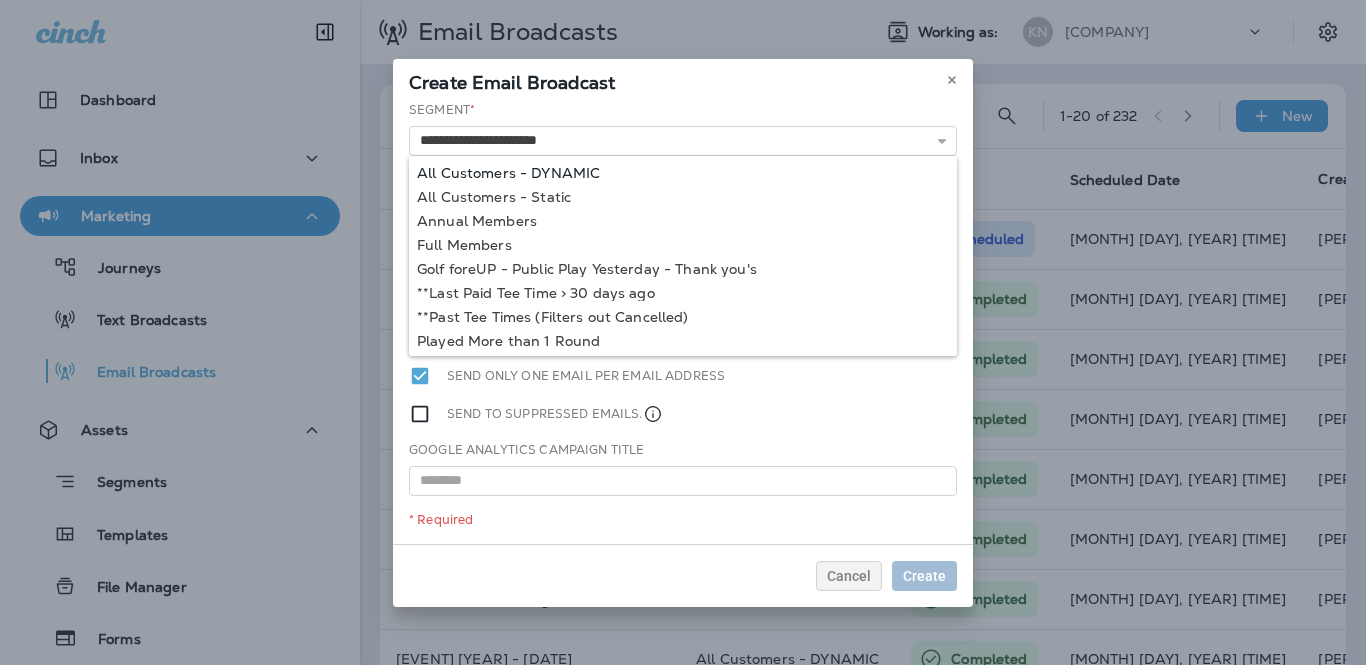 click on "**********" at bounding box center [683, 322] 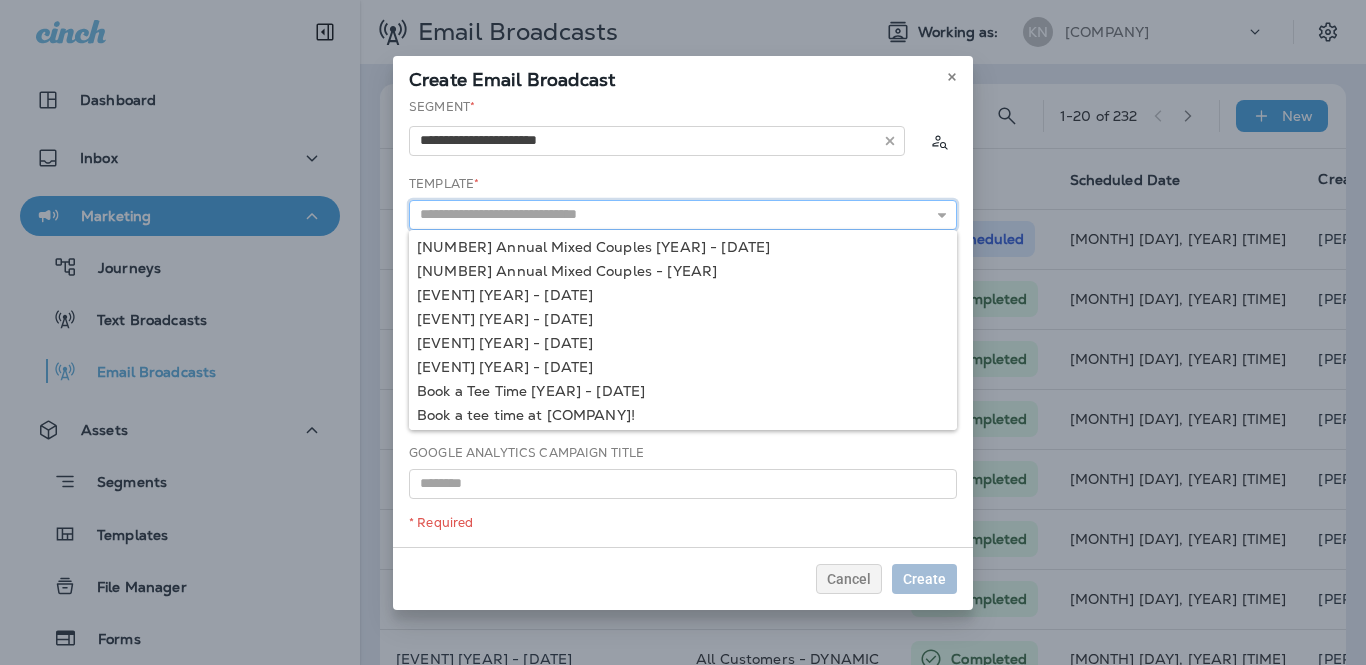 click at bounding box center (683, 215) 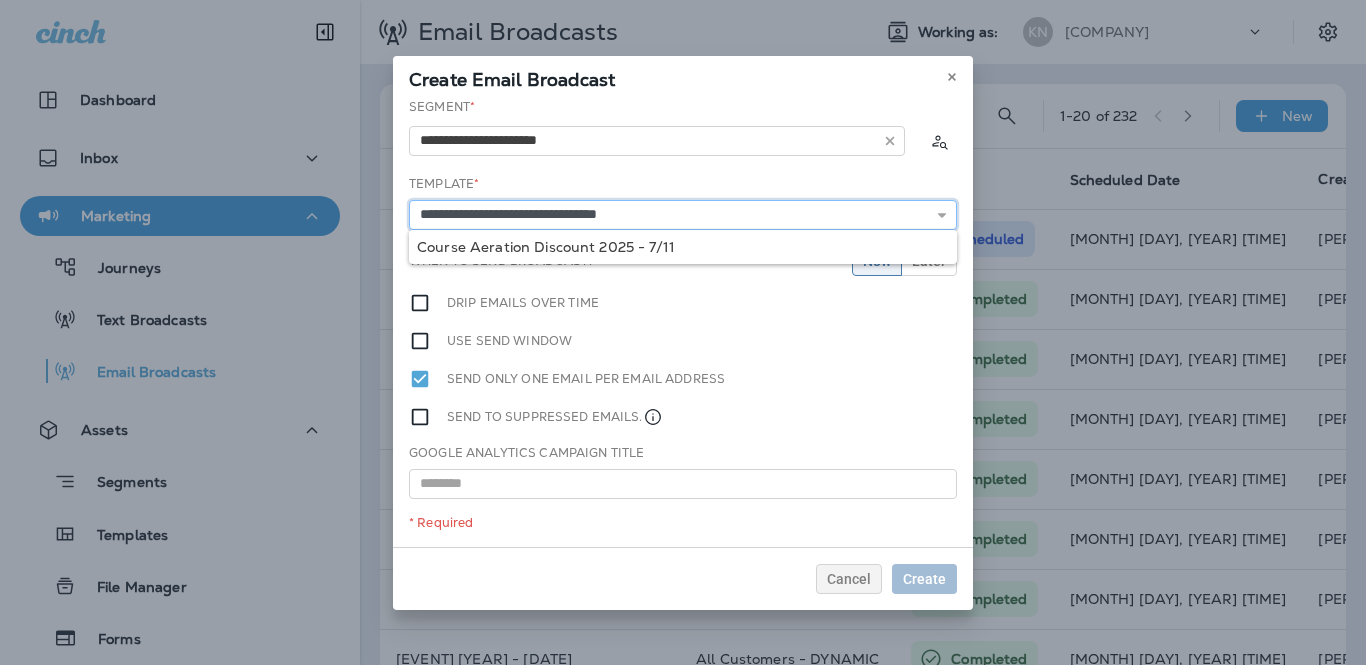 type on "**********" 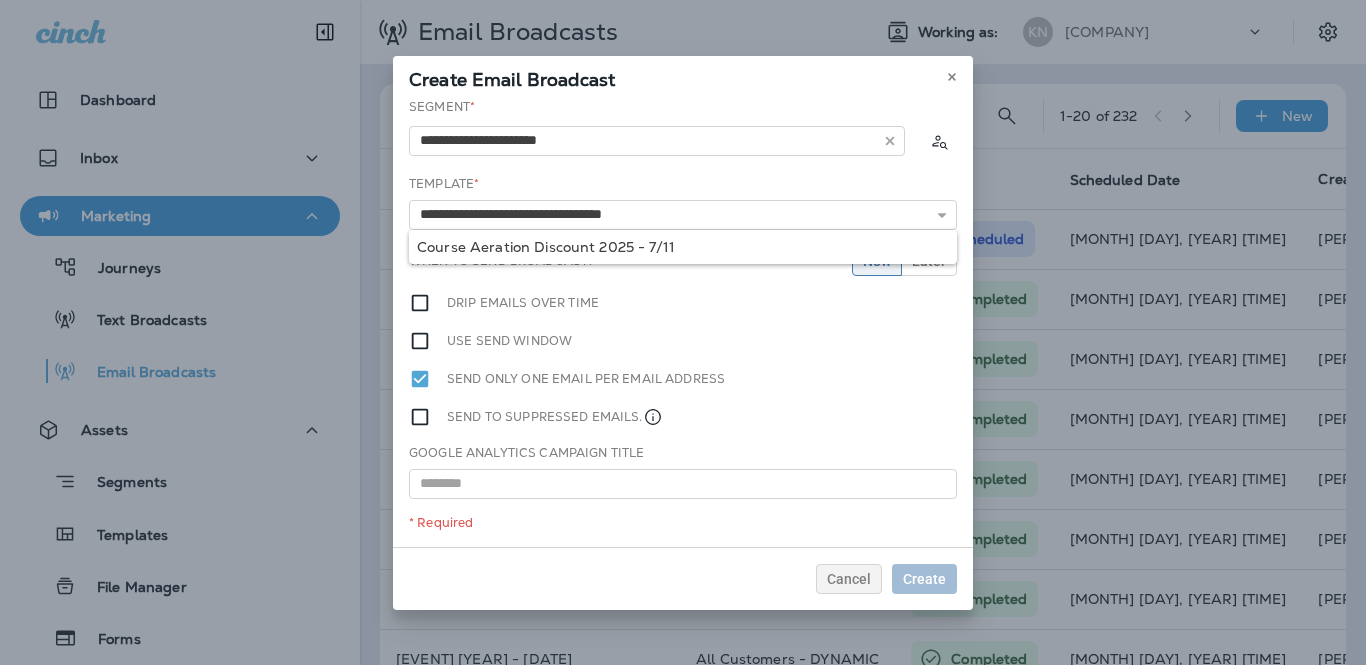 click on "**********" at bounding box center [683, 322] 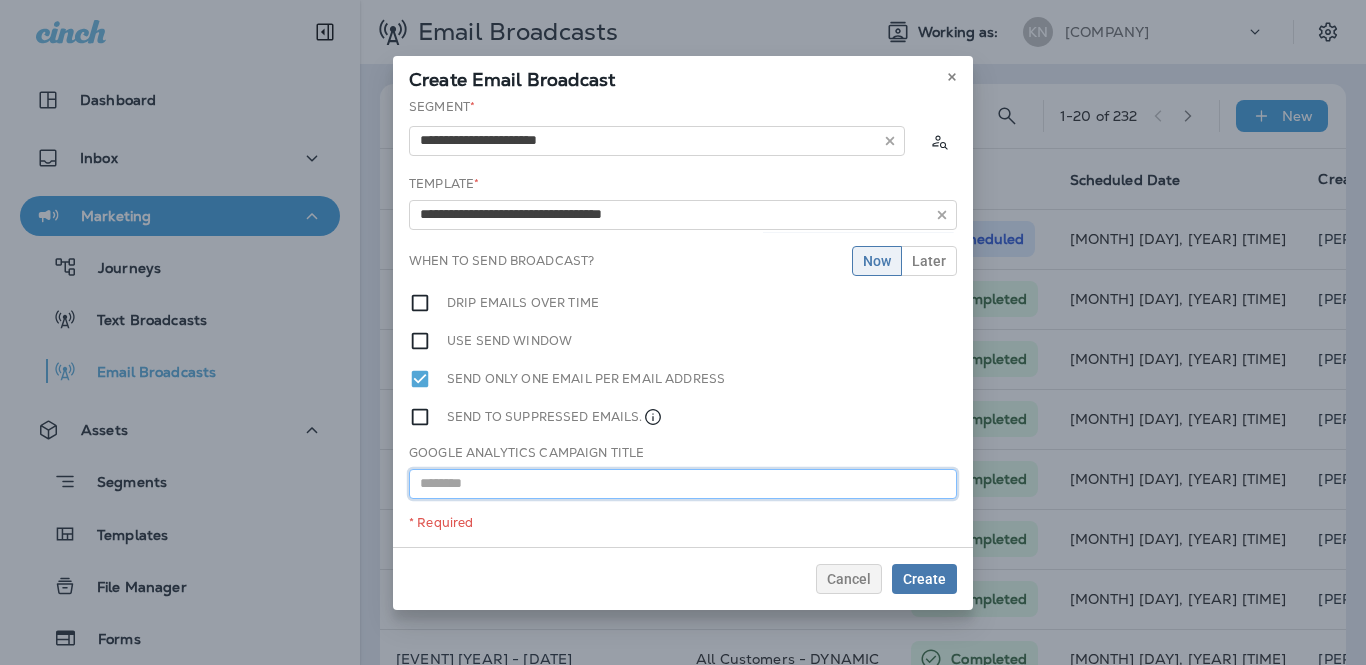 click at bounding box center [683, 484] 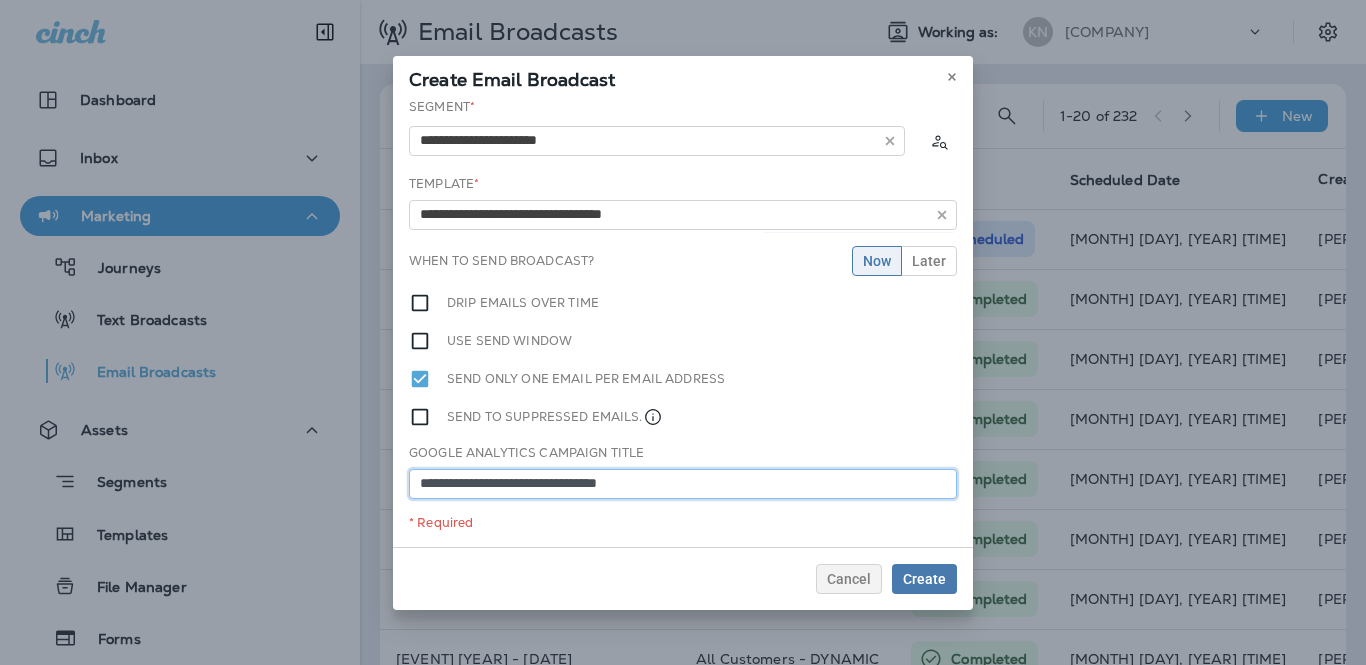 type on "**********" 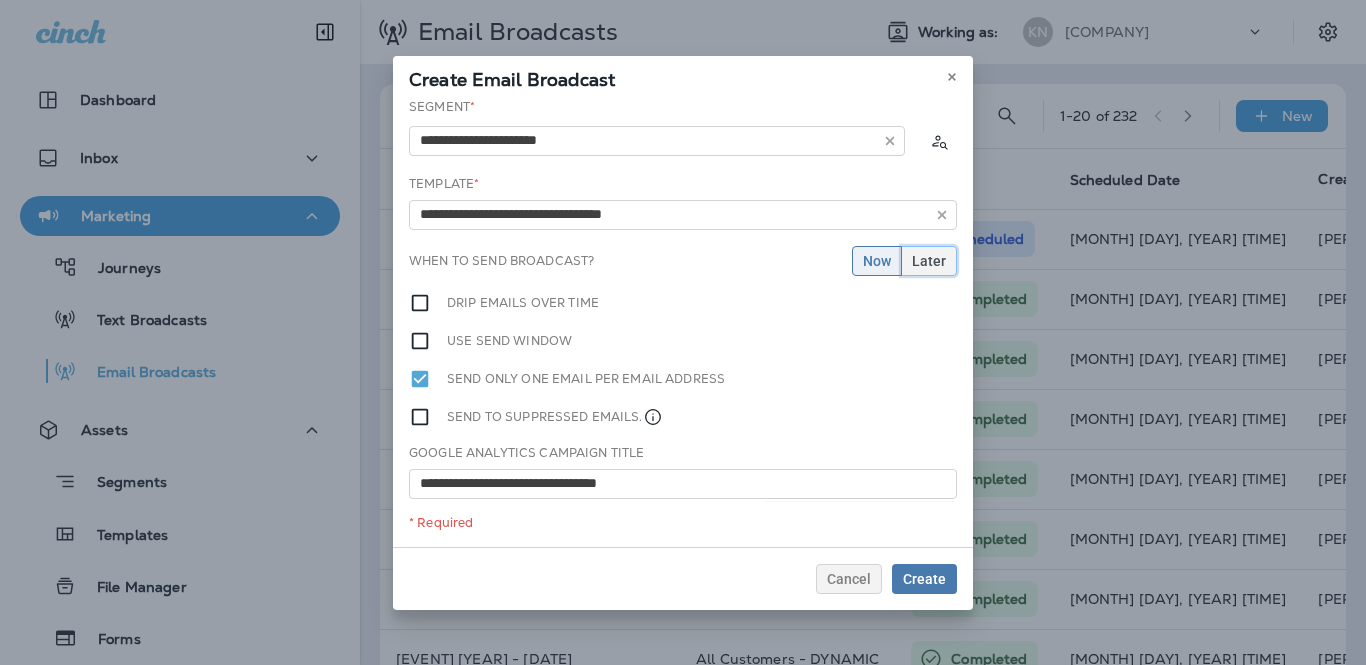 click on "Later" at bounding box center [929, 261] 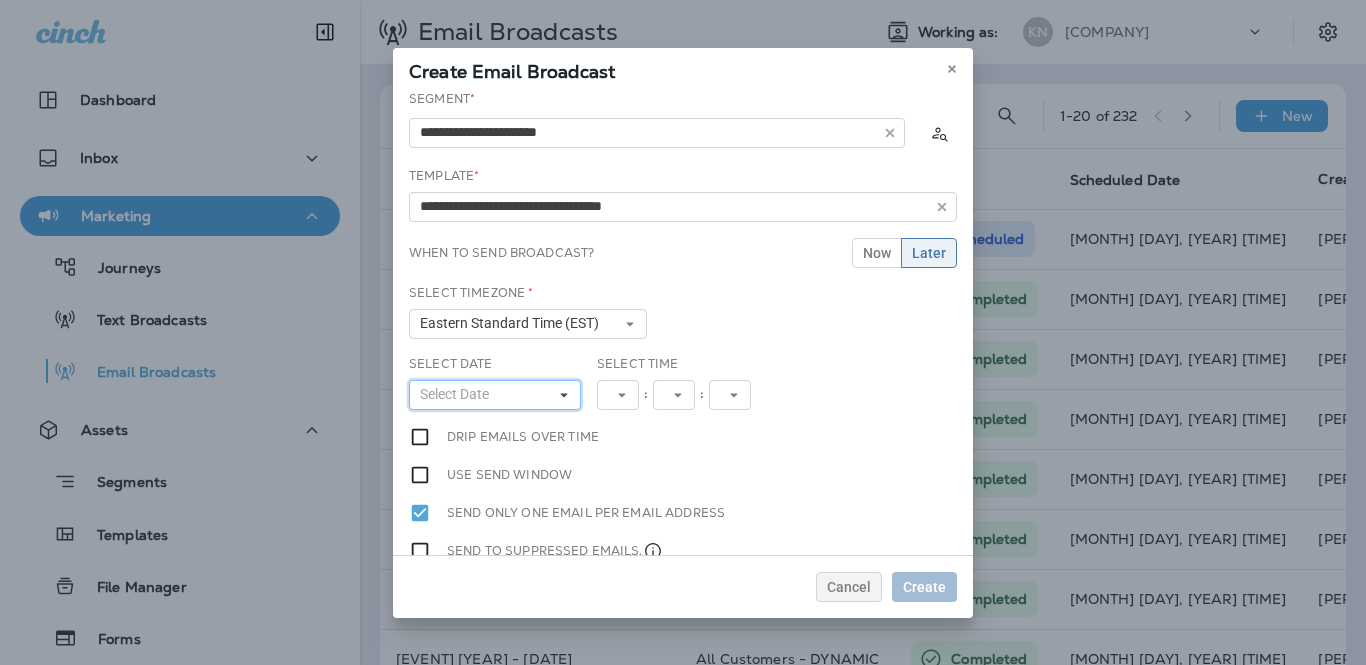 click on "Select Date" at bounding box center [495, 395] 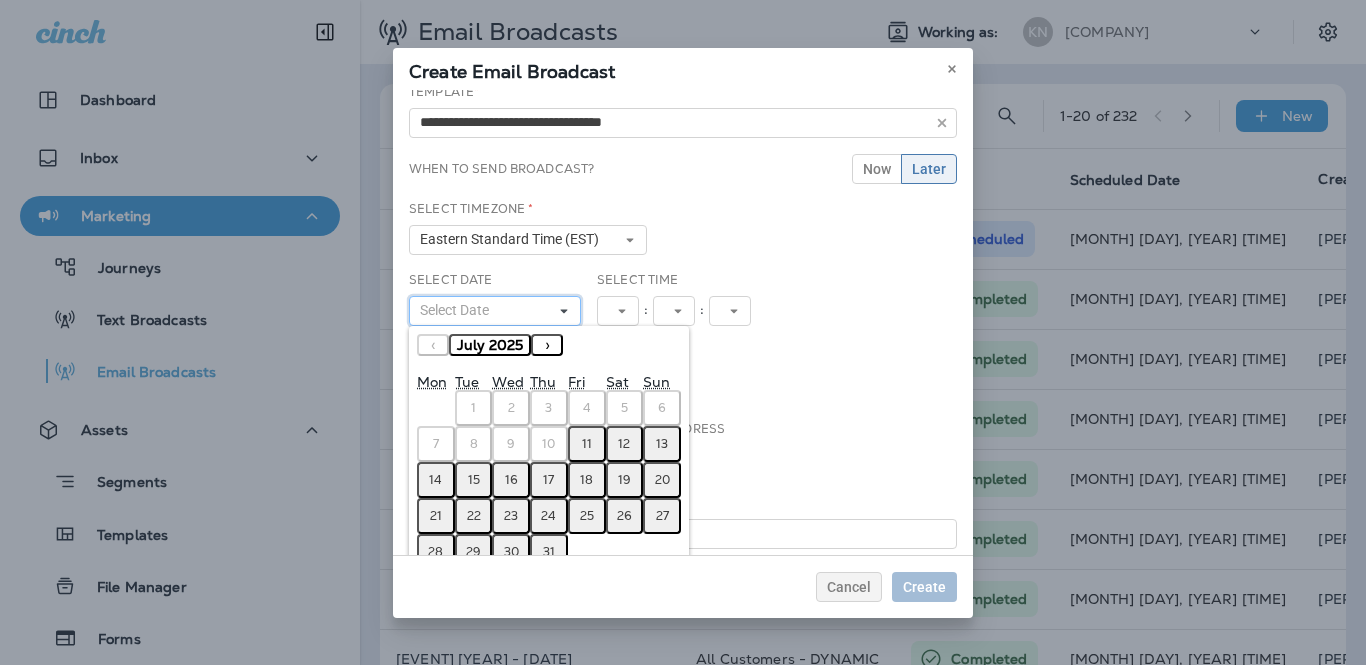 scroll, scrollTop: 82, scrollLeft: 0, axis: vertical 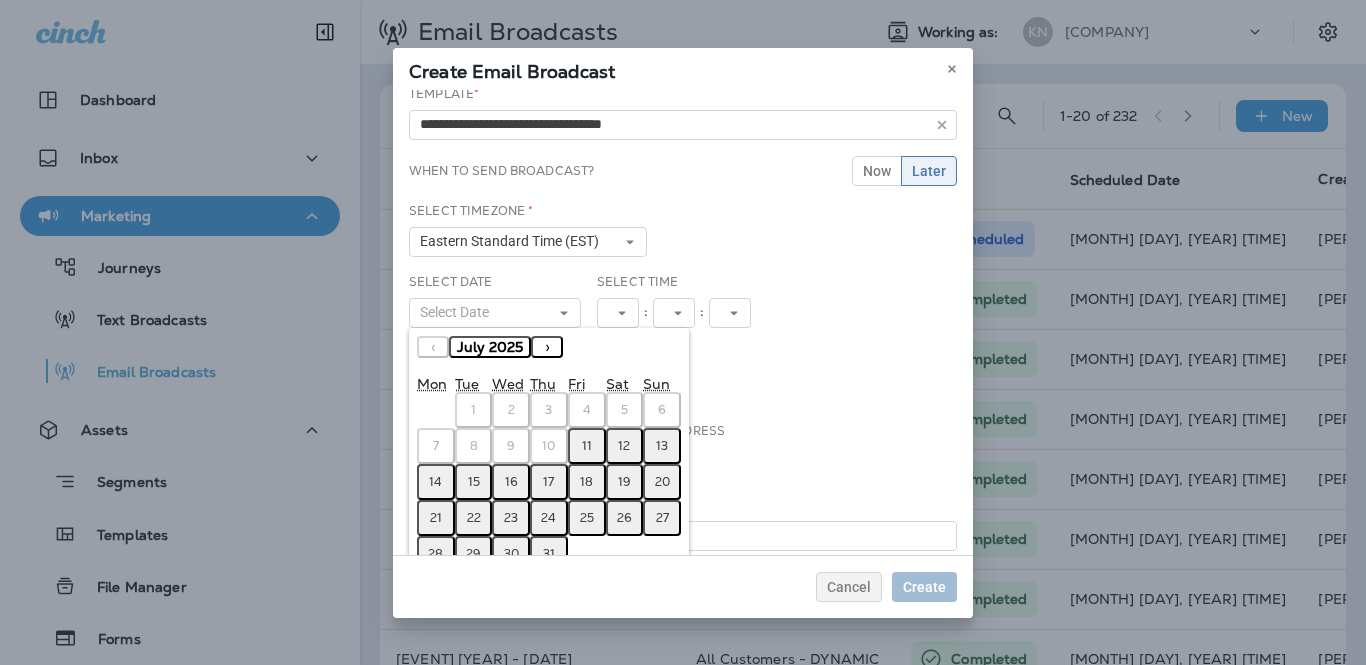 click on "13" at bounding box center [662, 446] 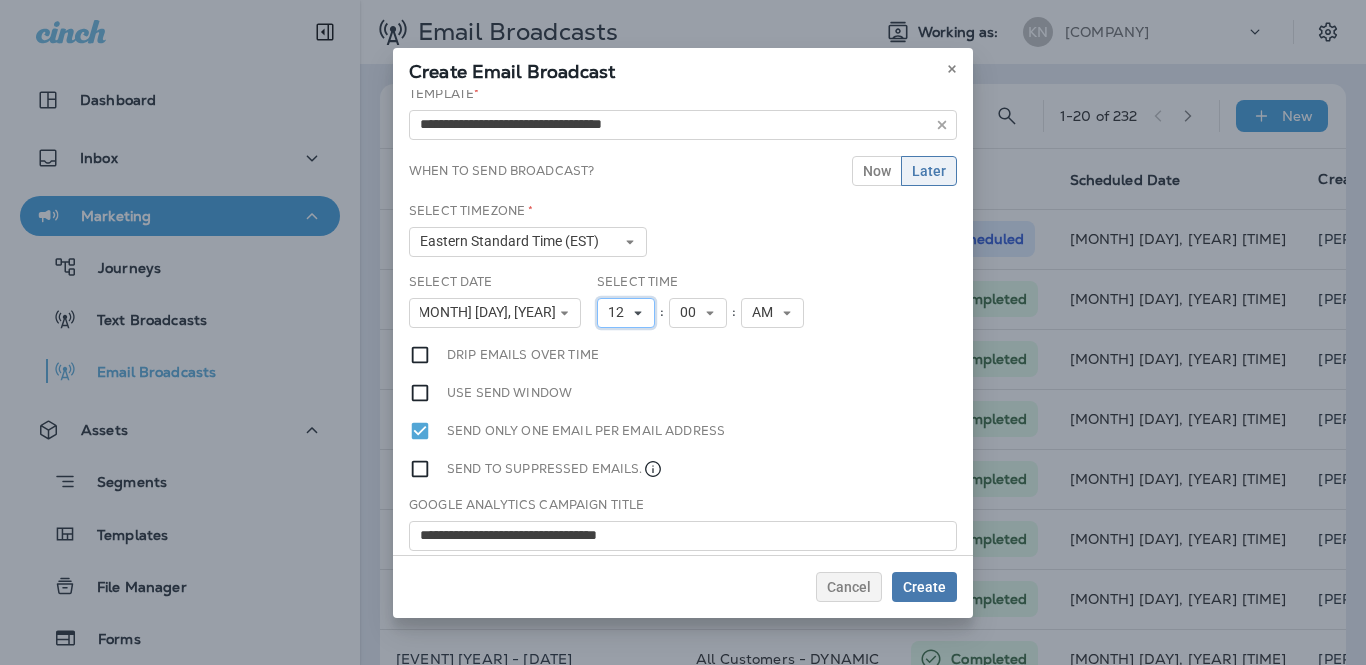 click 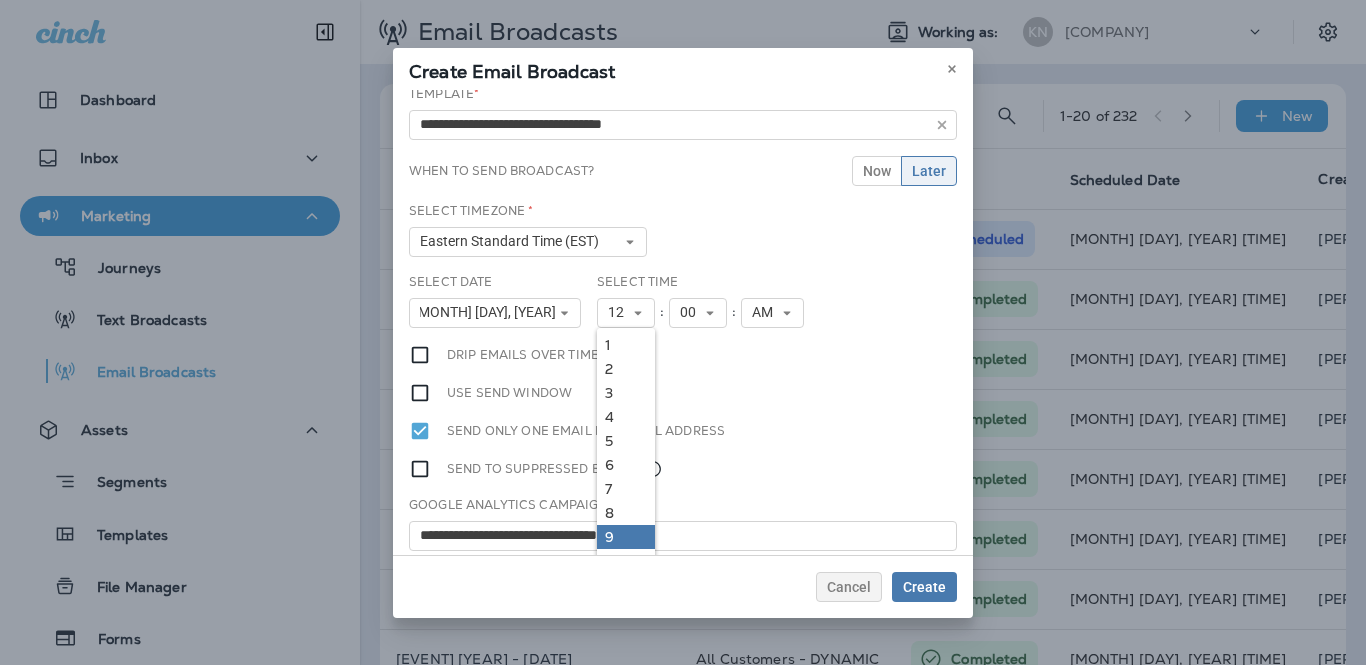 click on "9" at bounding box center [626, 537] 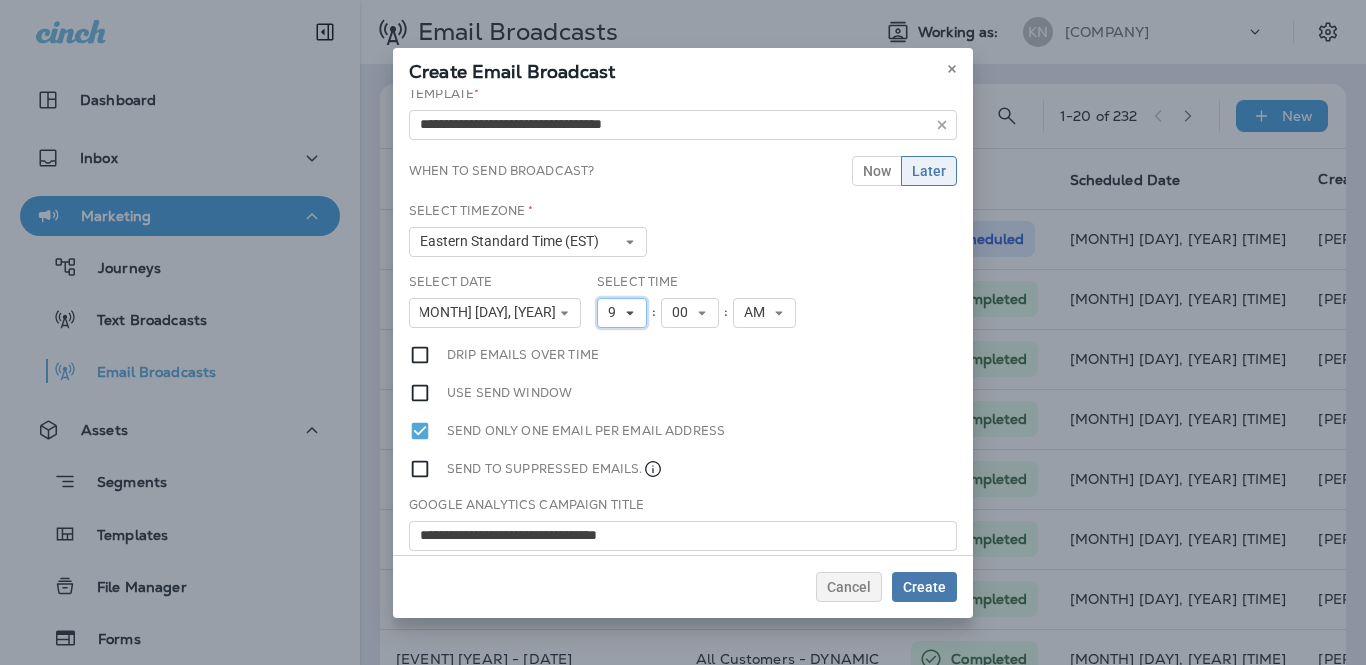 click 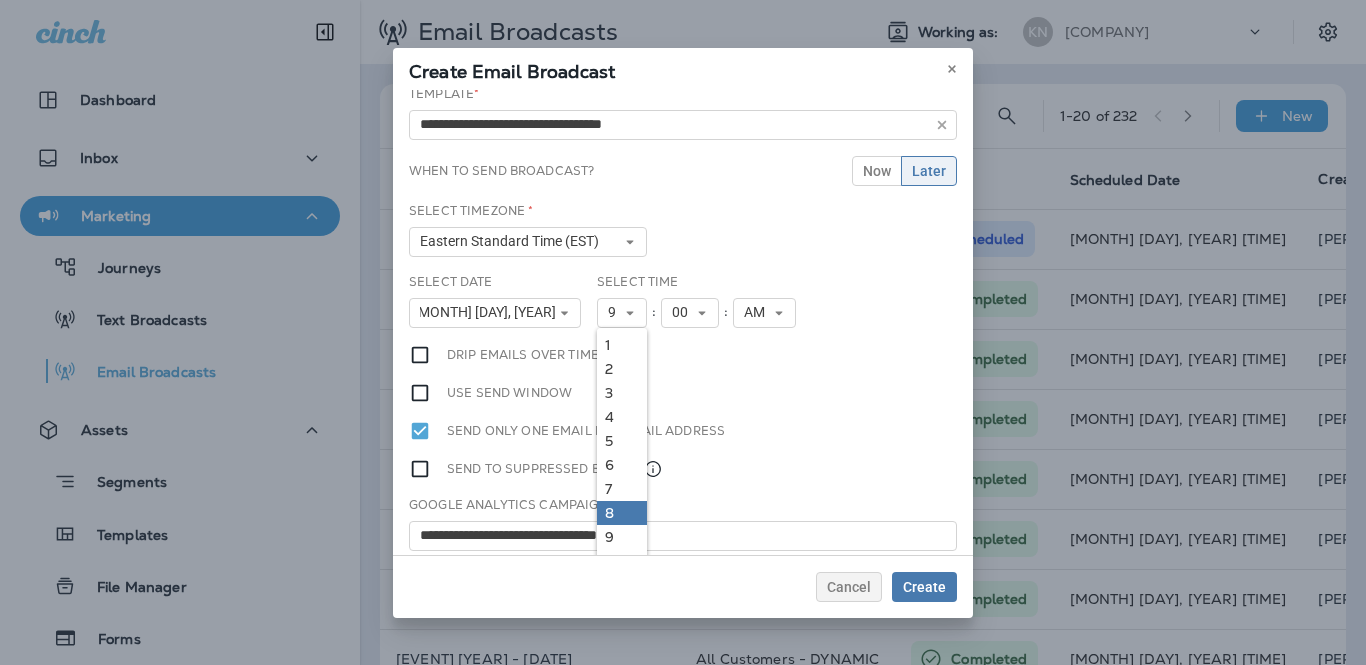 click on "8" at bounding box center [622, 513] 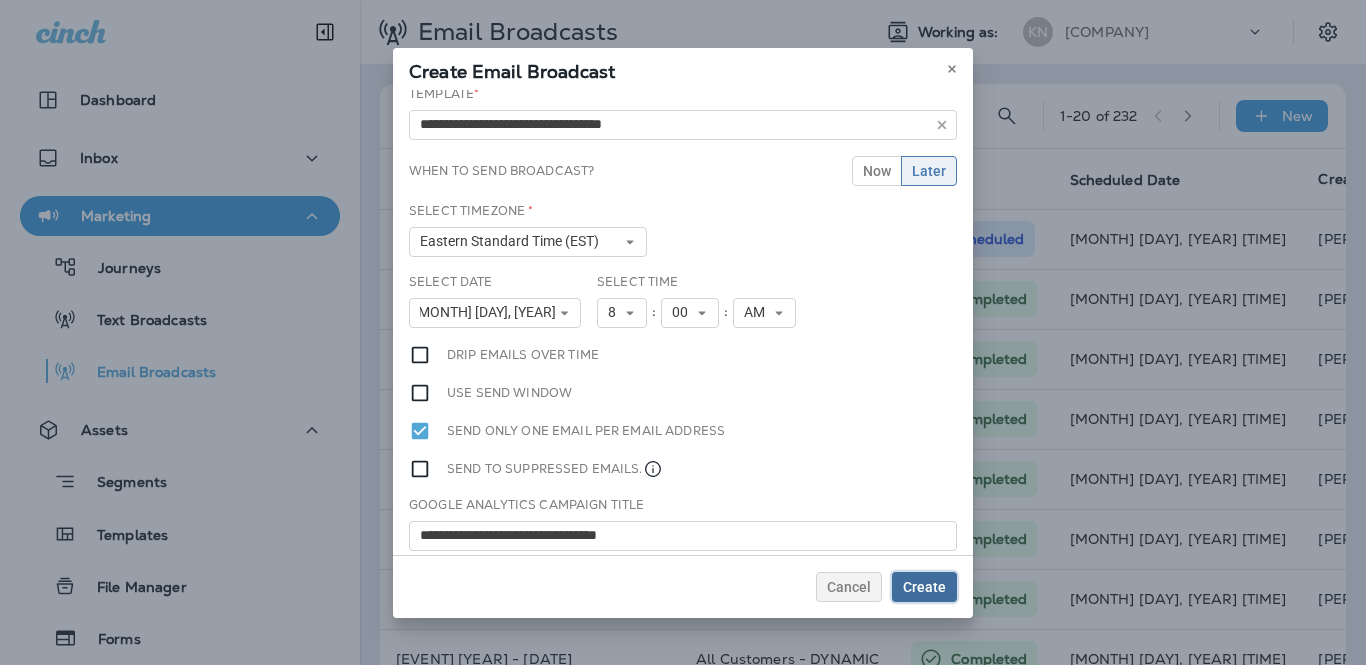 click on "Create" at bounding box center [924, 587] 